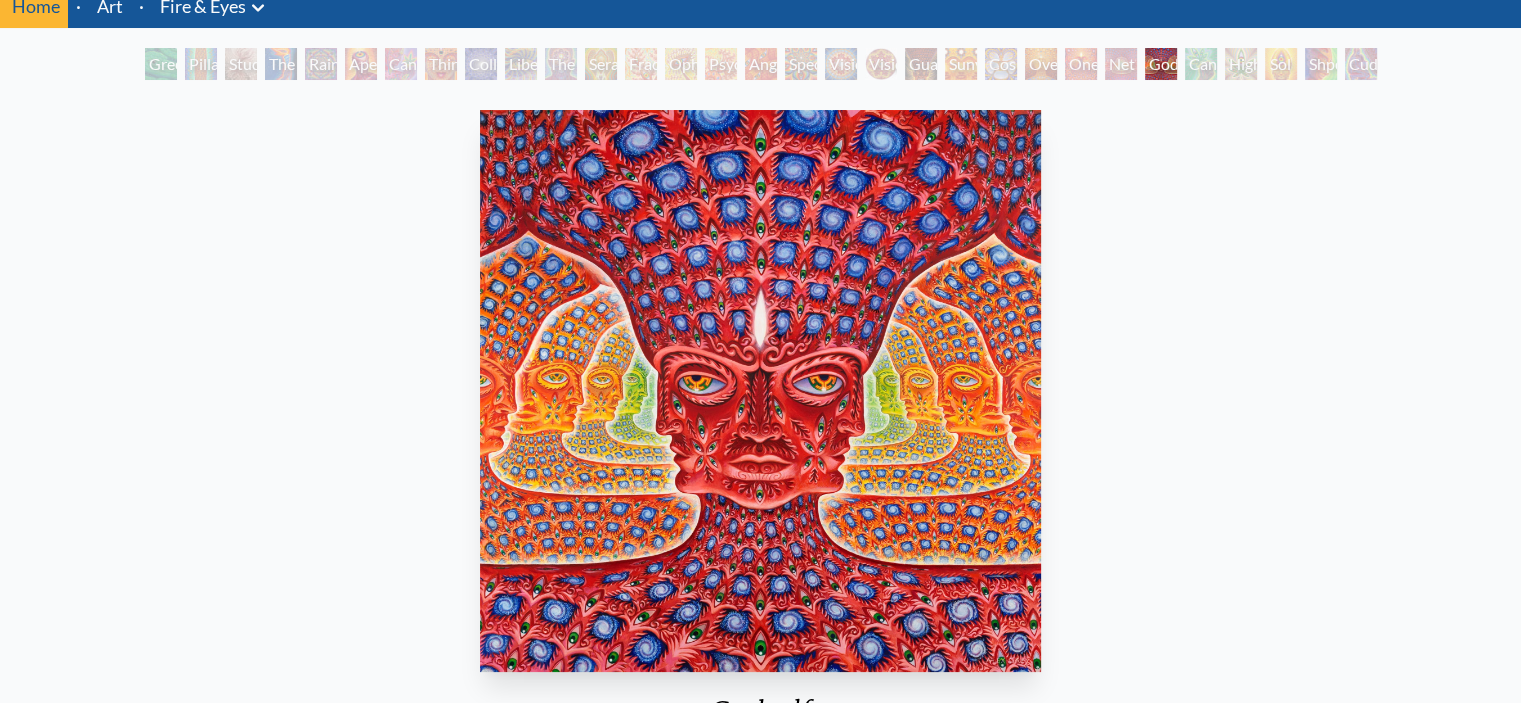 scroll, scrollTop: 87, scrollLeft: 0, axis: vertical 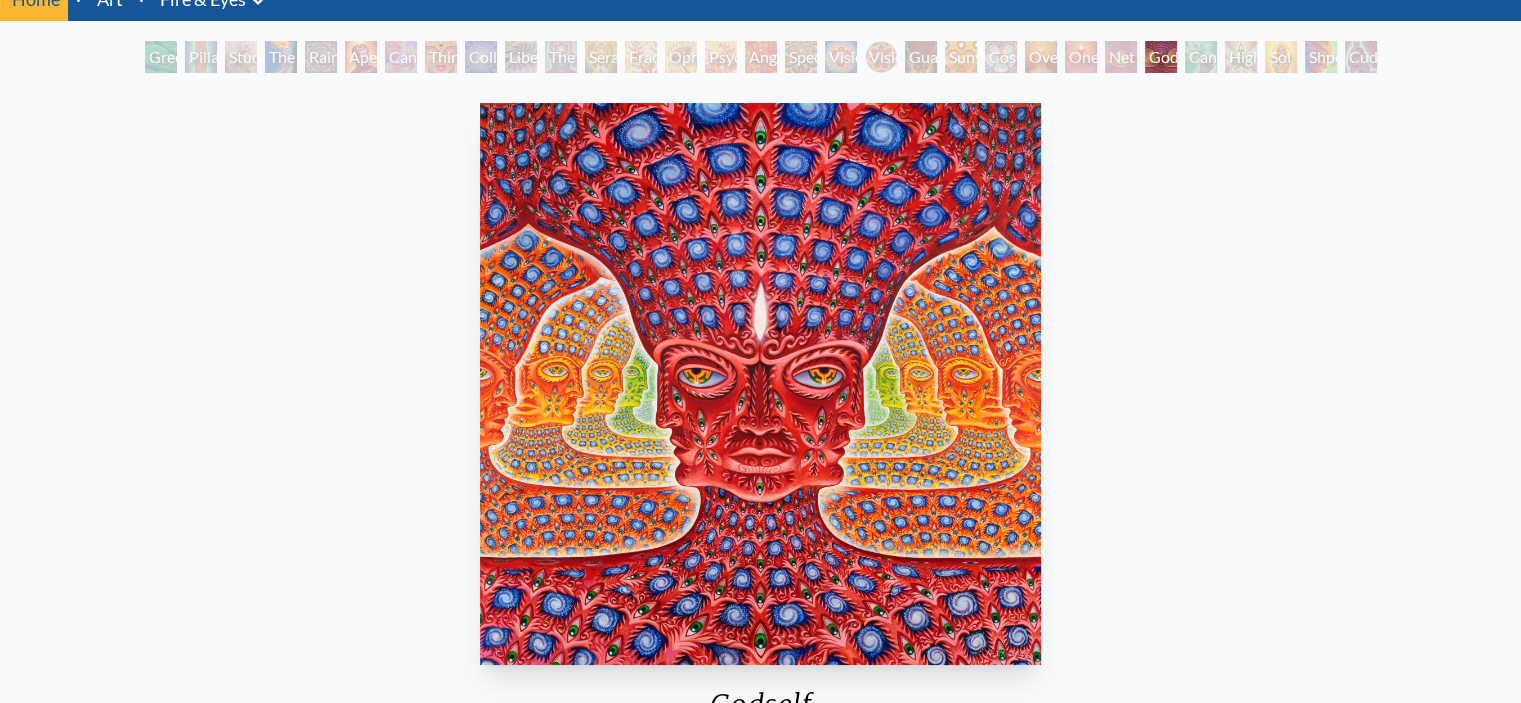click on "Godself" at bounding box center [1161, 57] 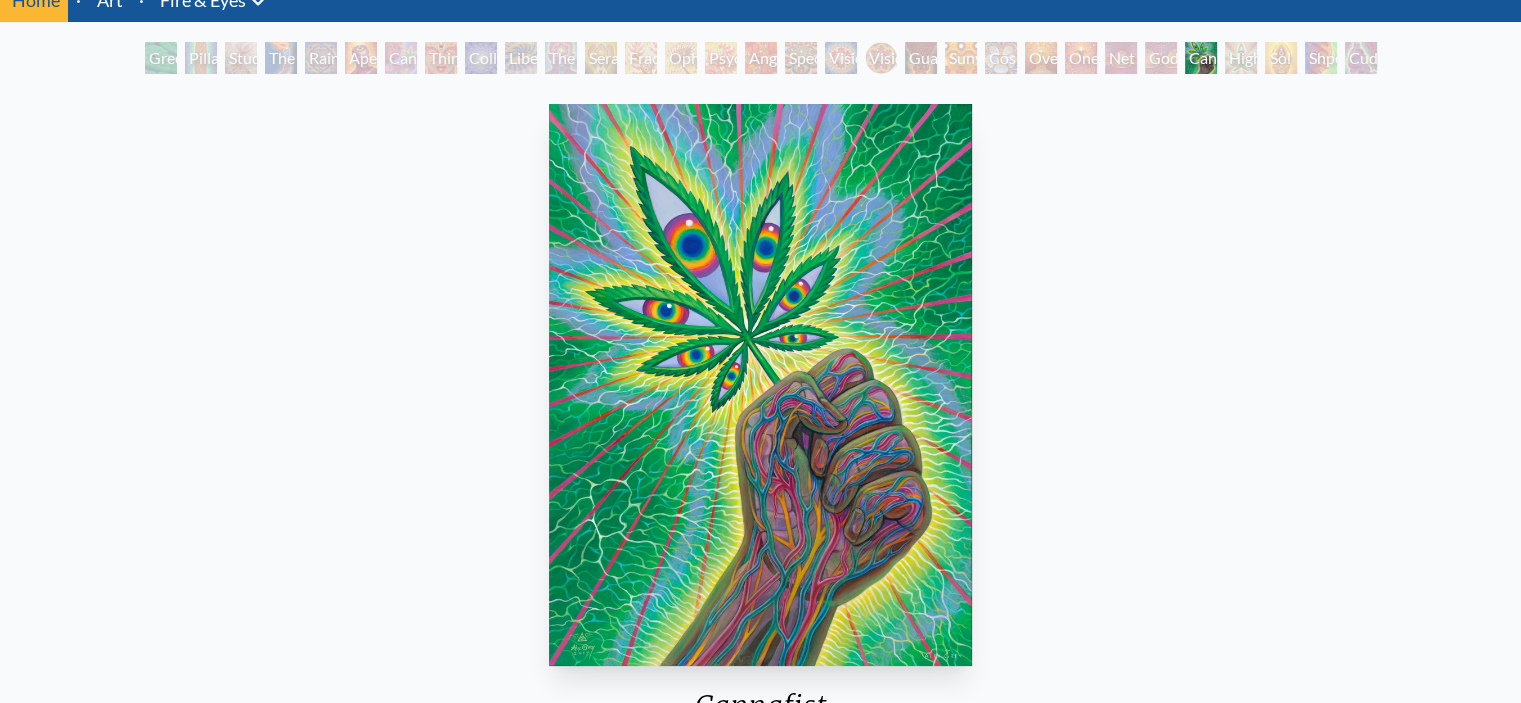 scroll, scrollTop: 96, scrollLeft: 0, axis: vertical 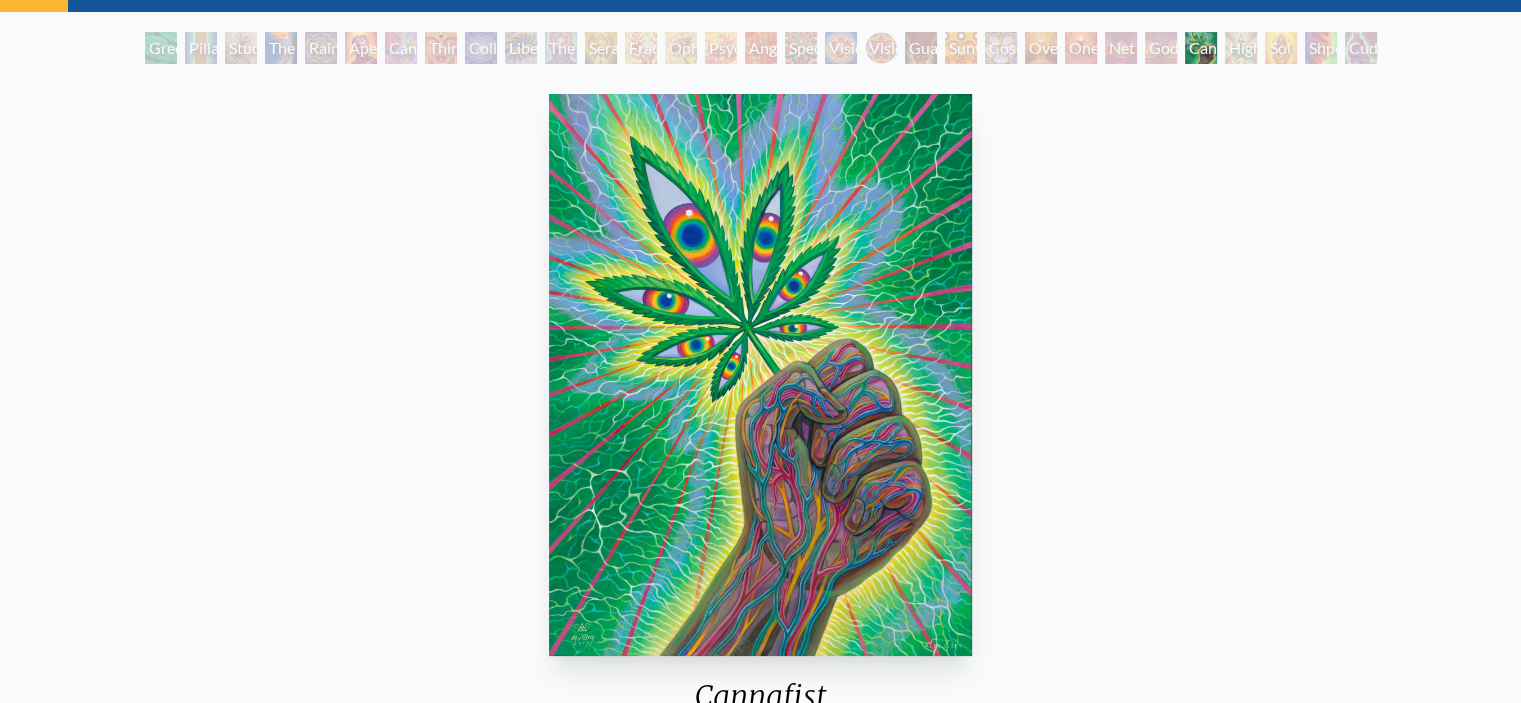 click on "Higher Vision" at bounding box center [1241, 48] 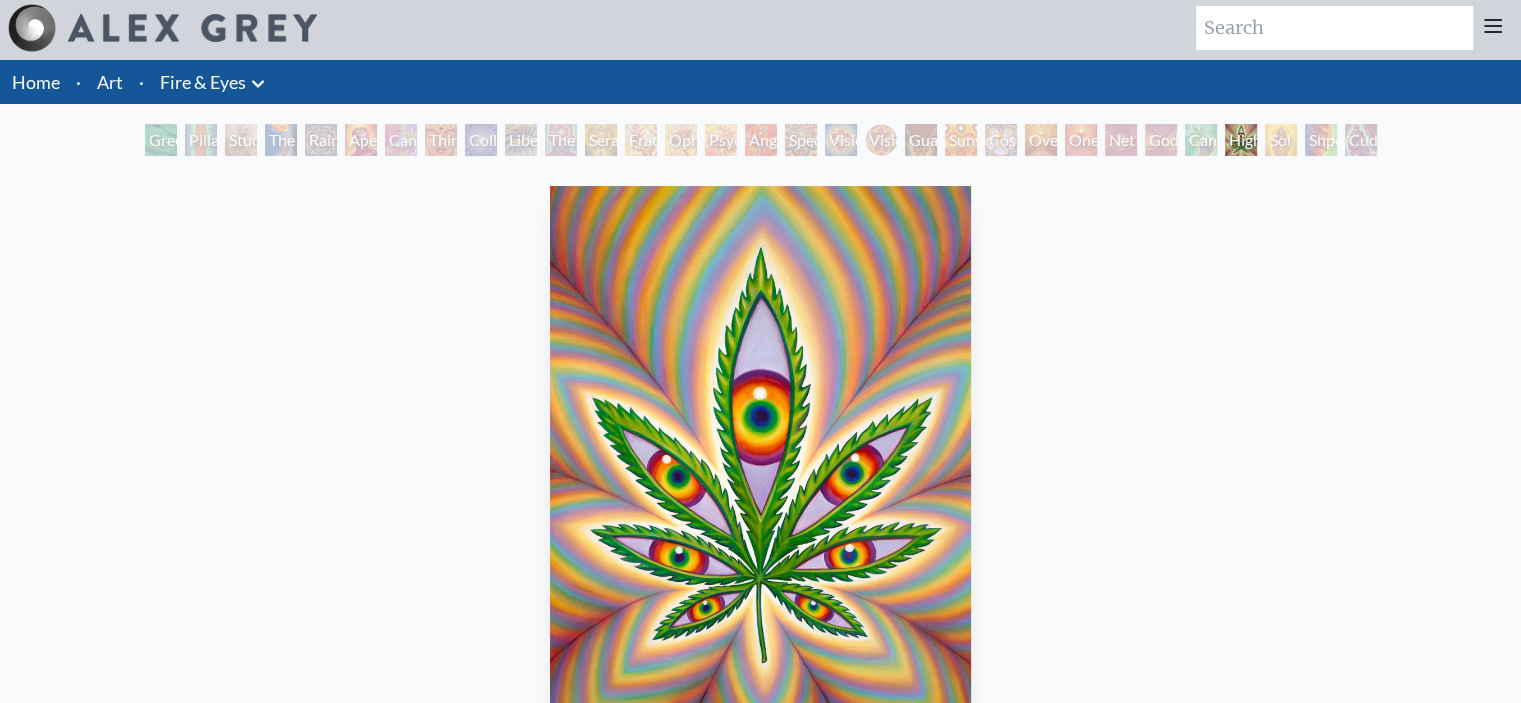 scroll, scrollTop: 0, scrollLeft: 0, axis: both 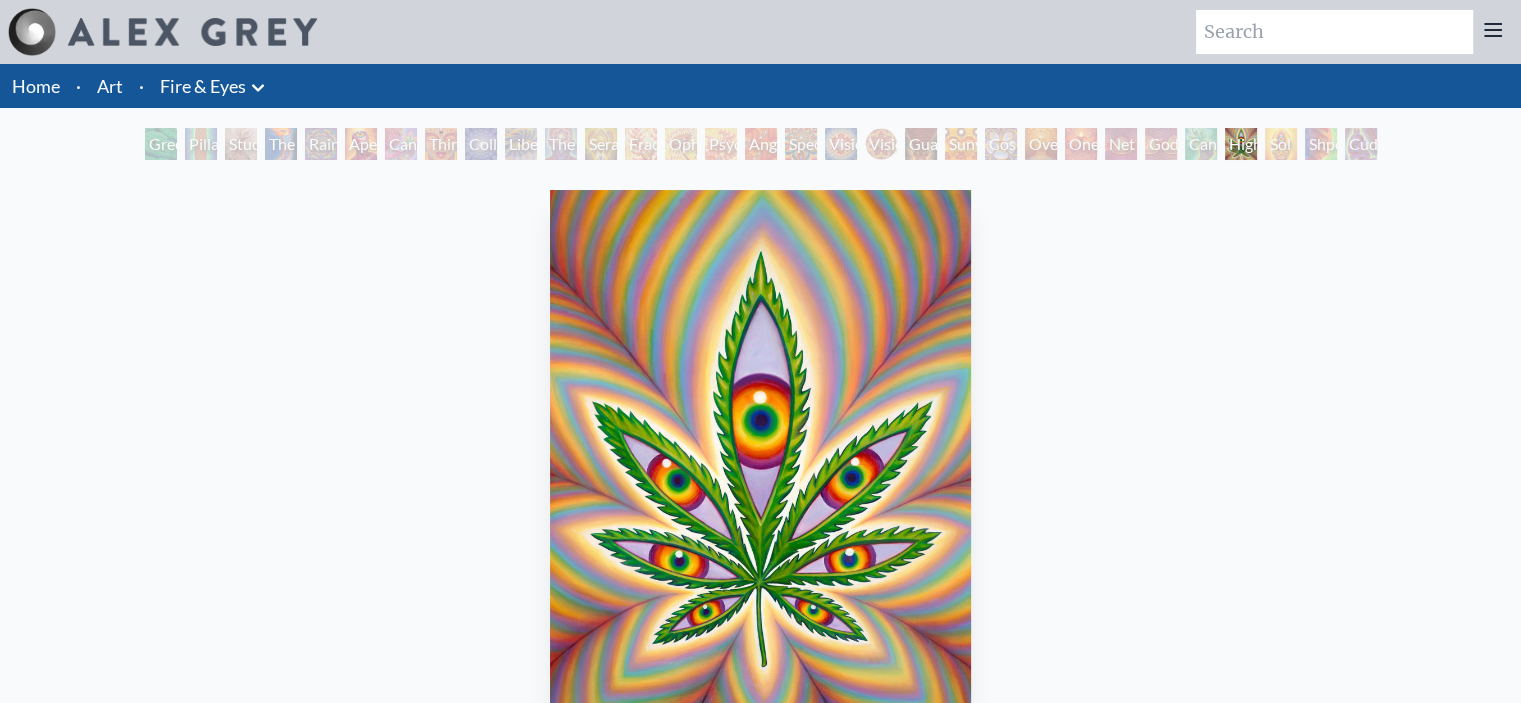 click on "Sol Invictus" at bounding box center (1281, 144) 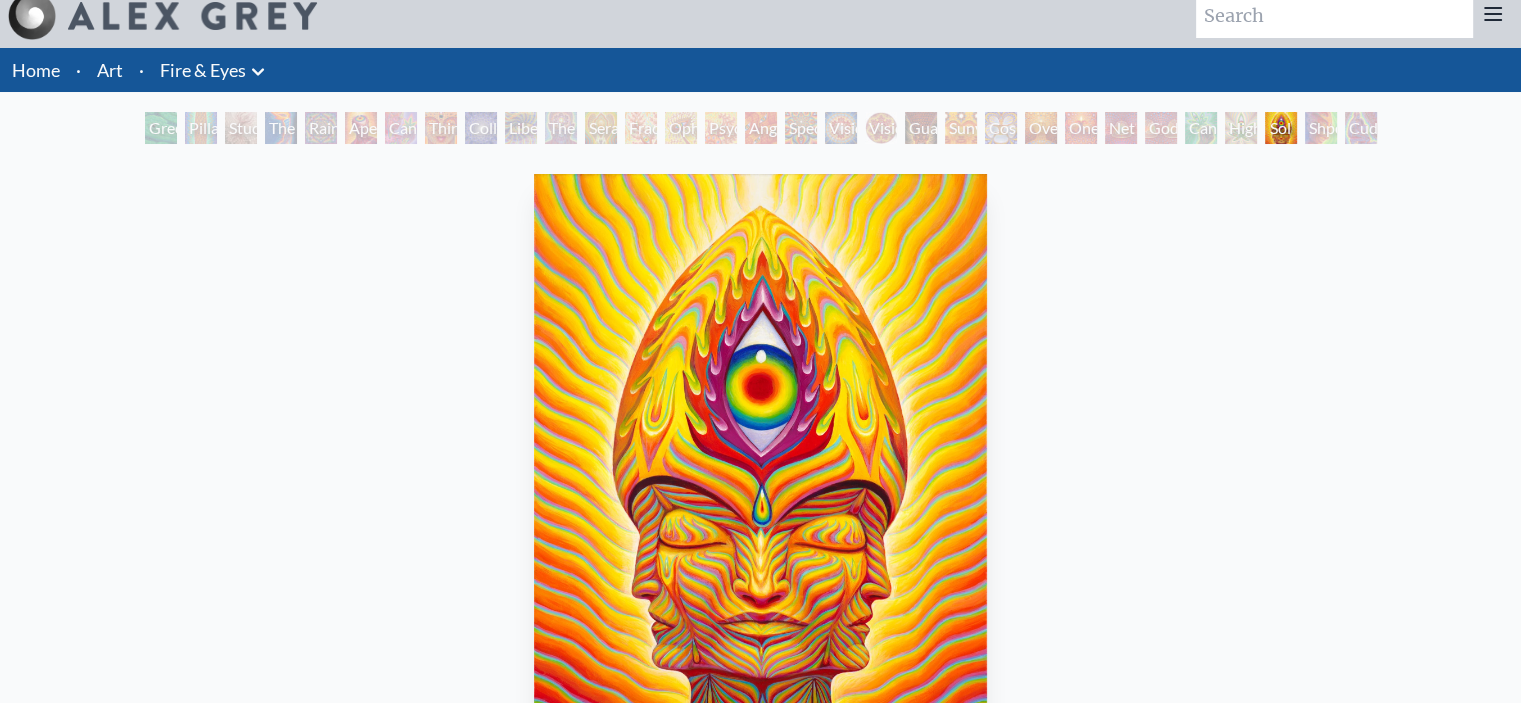 scroll, scrollTop: 0, scrollLeft: 0, axis: both 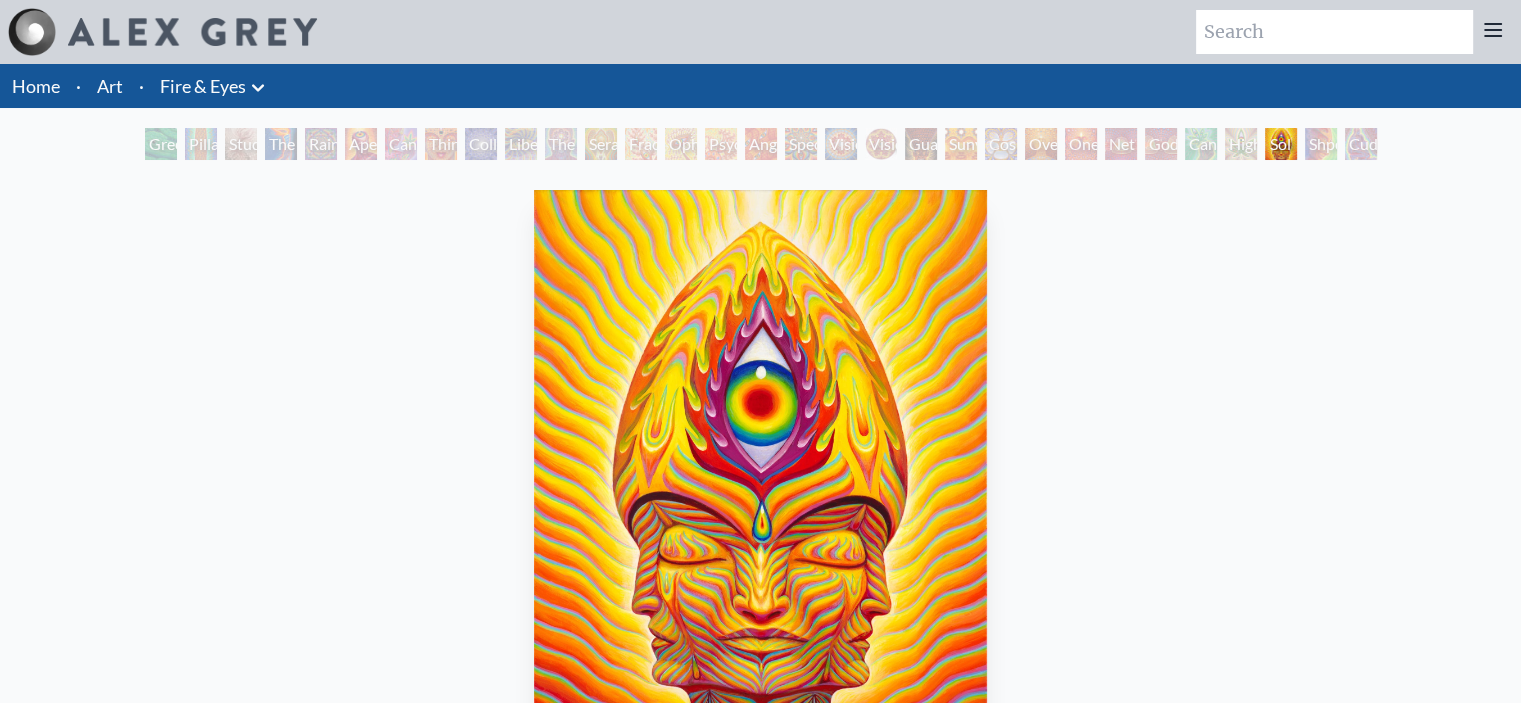 click on "Shpongled" at bounding box center (1321, 144) 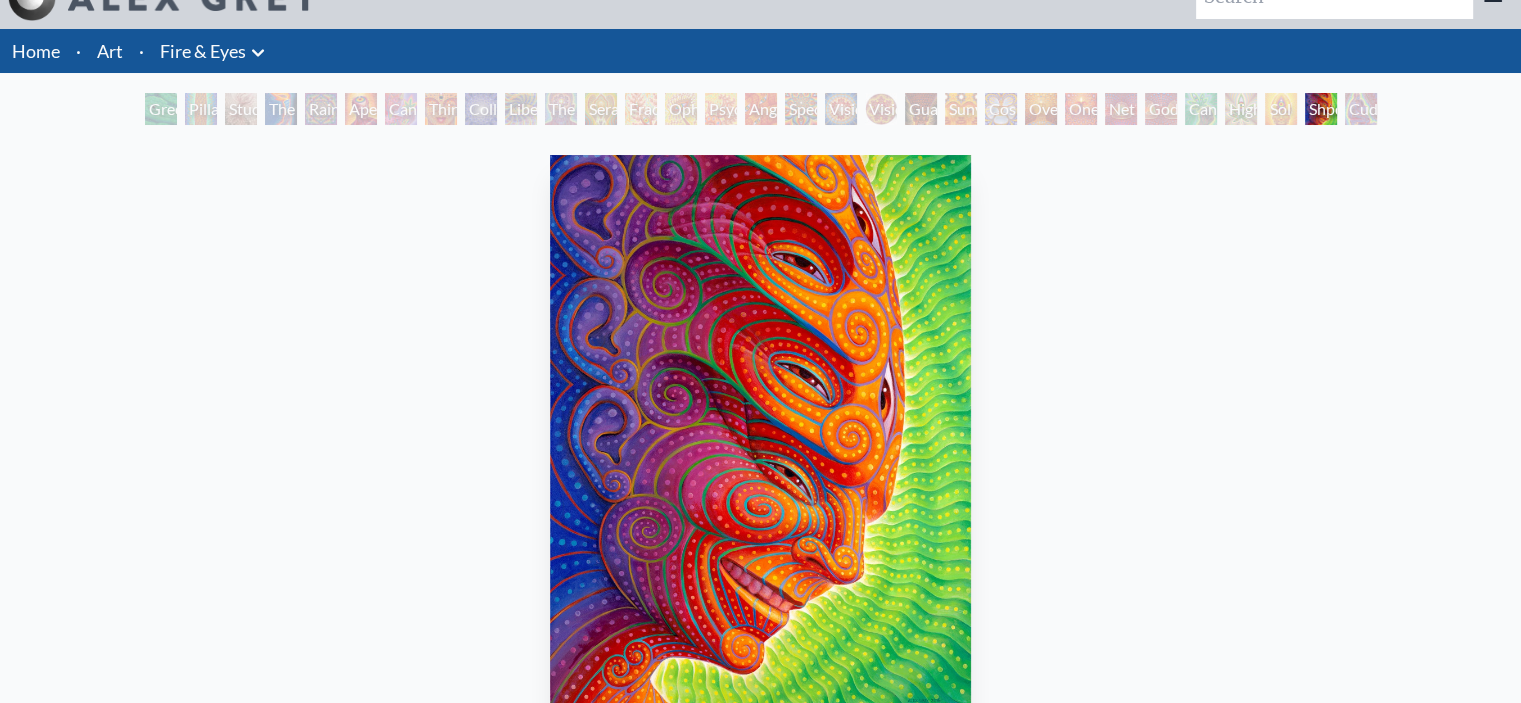 scroll, scrollTop: 0, scrollLeft: 0, axis: both 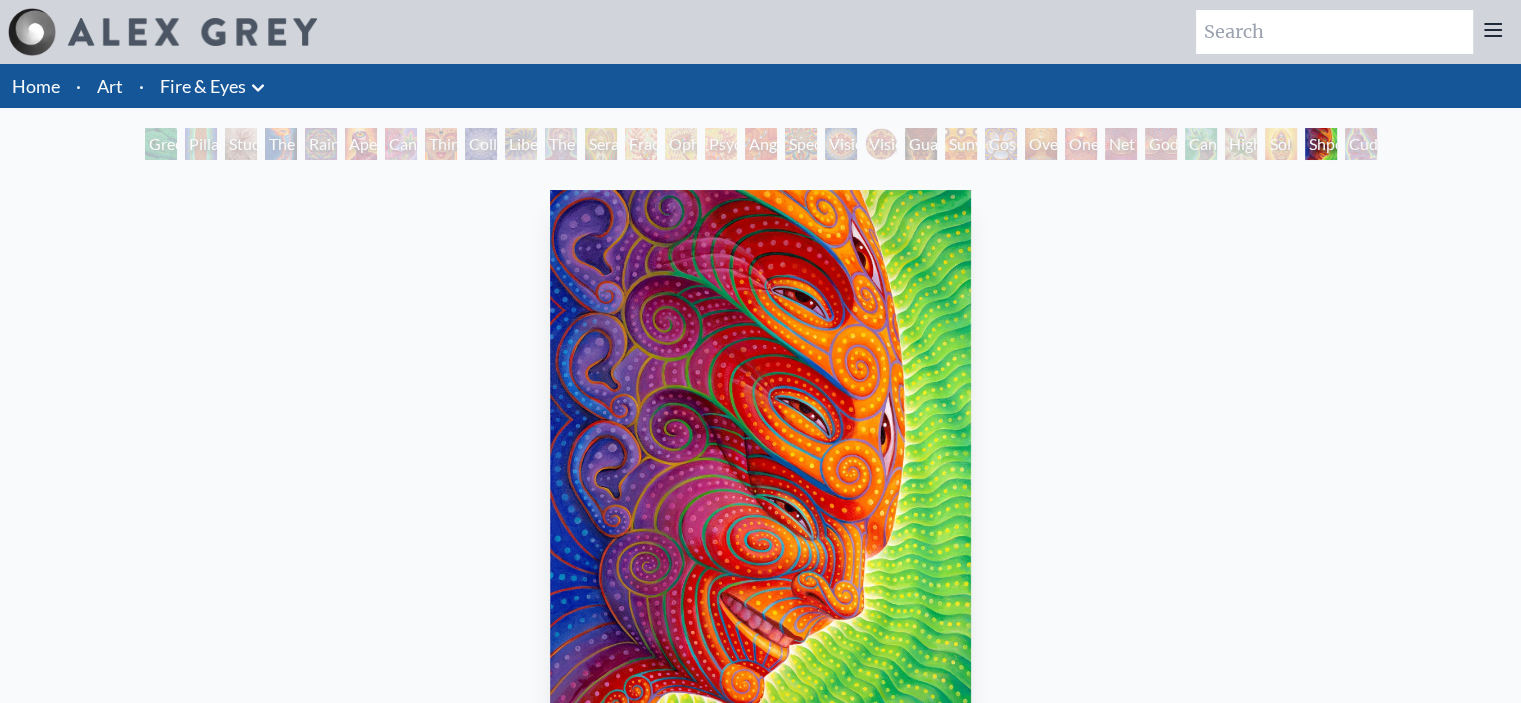 click on "Cuddle" at bounding box center (1361, 144) 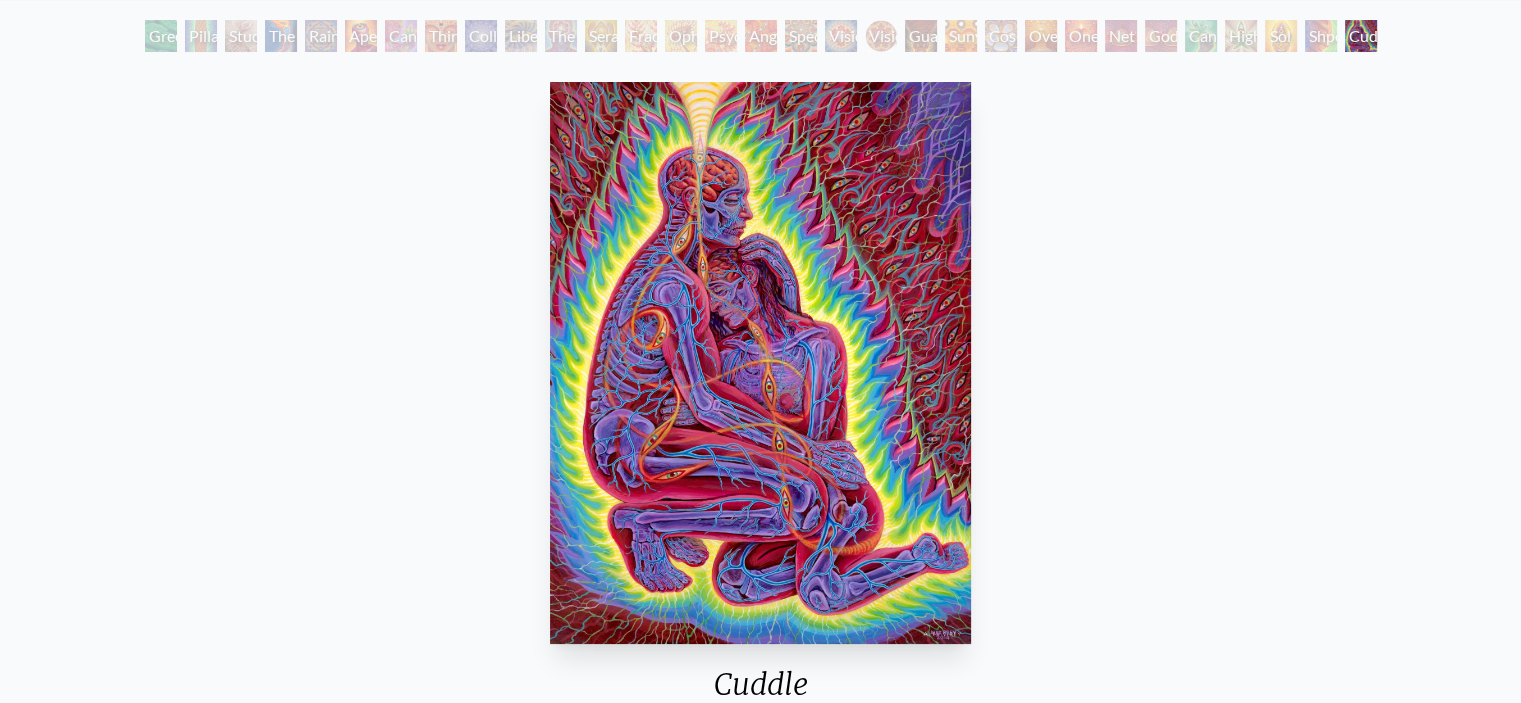 scroll, scrollTop: 109, scrollLeft: 0, axis: vertical 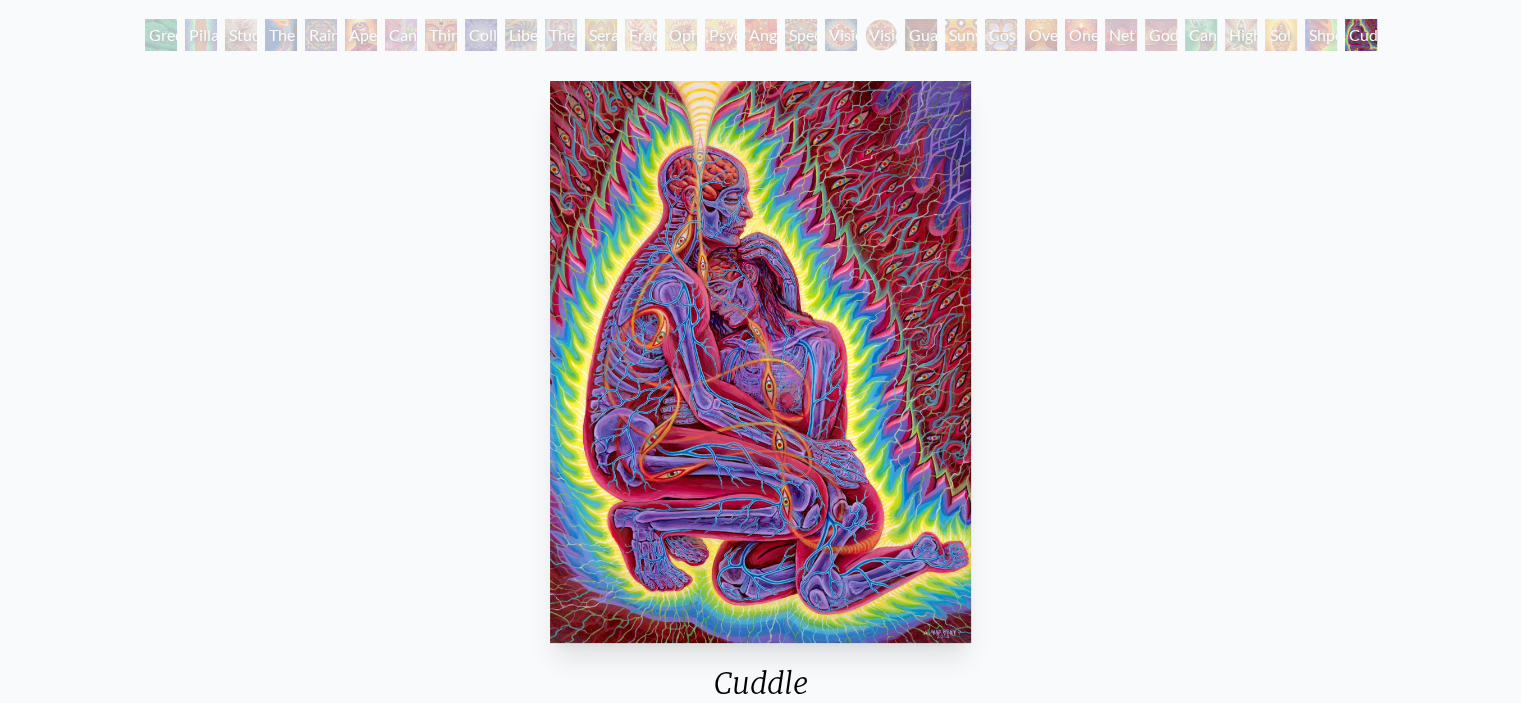 click on "Green Hand" at bounding box center [161, 35] 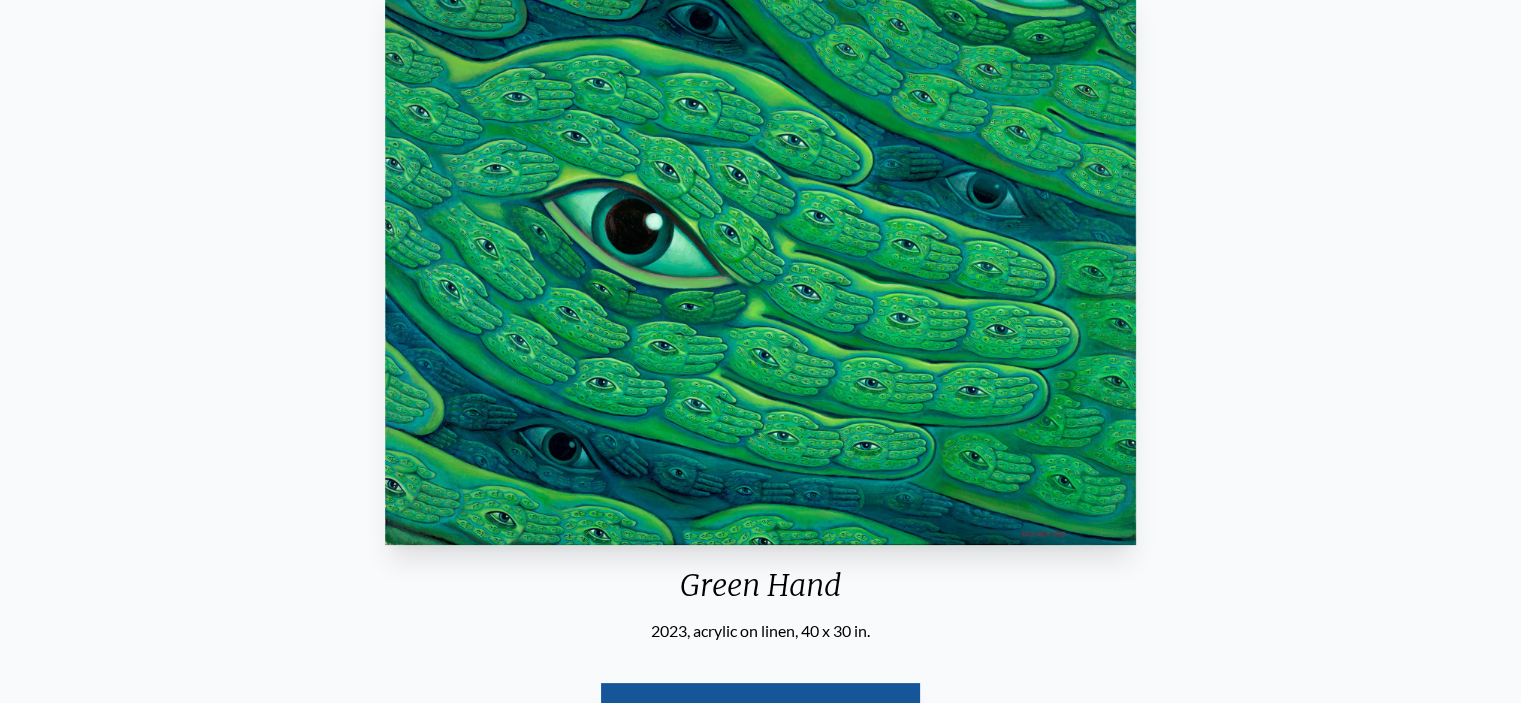scroll, scrollTop: 0, scrollLeft: 0, axis: both 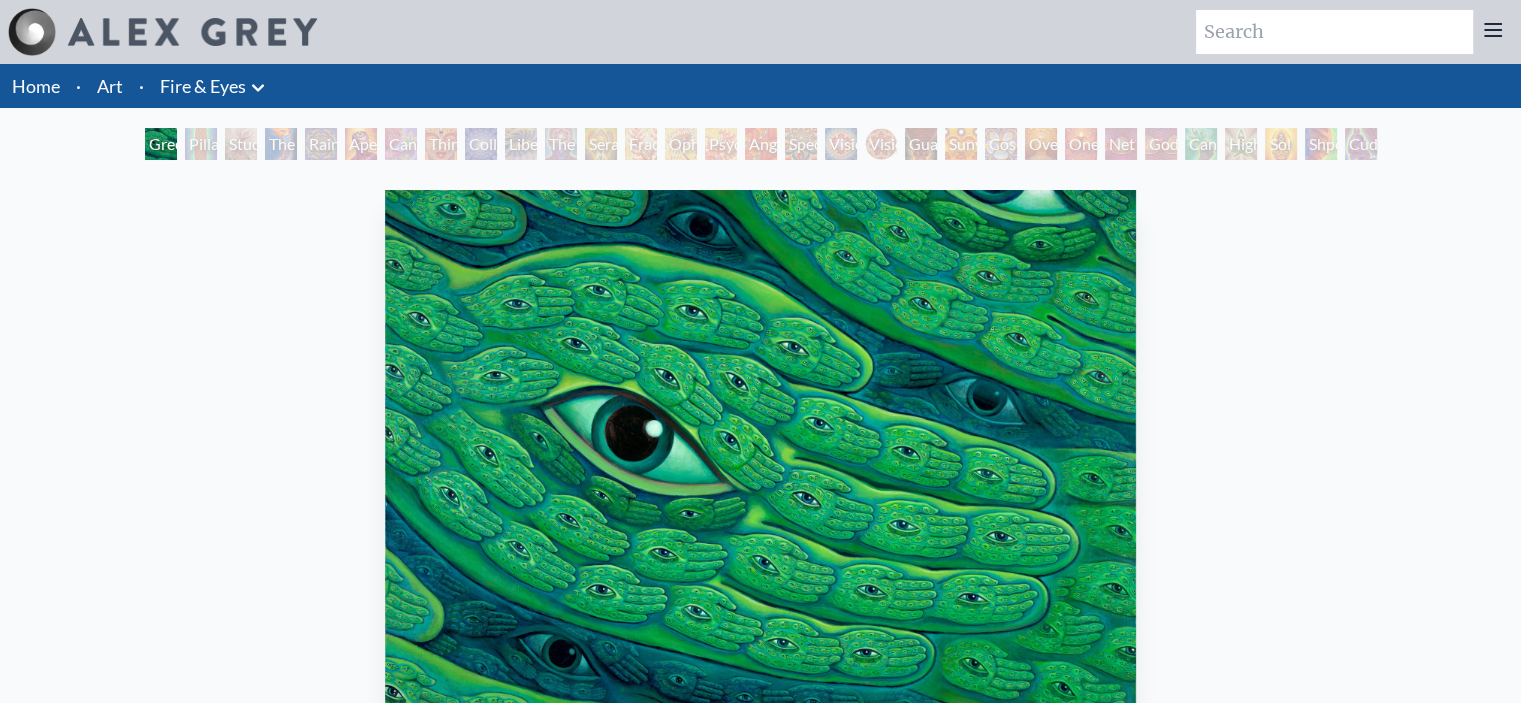 click on "Study for the Great Turn" at bounding box center [241, 144] 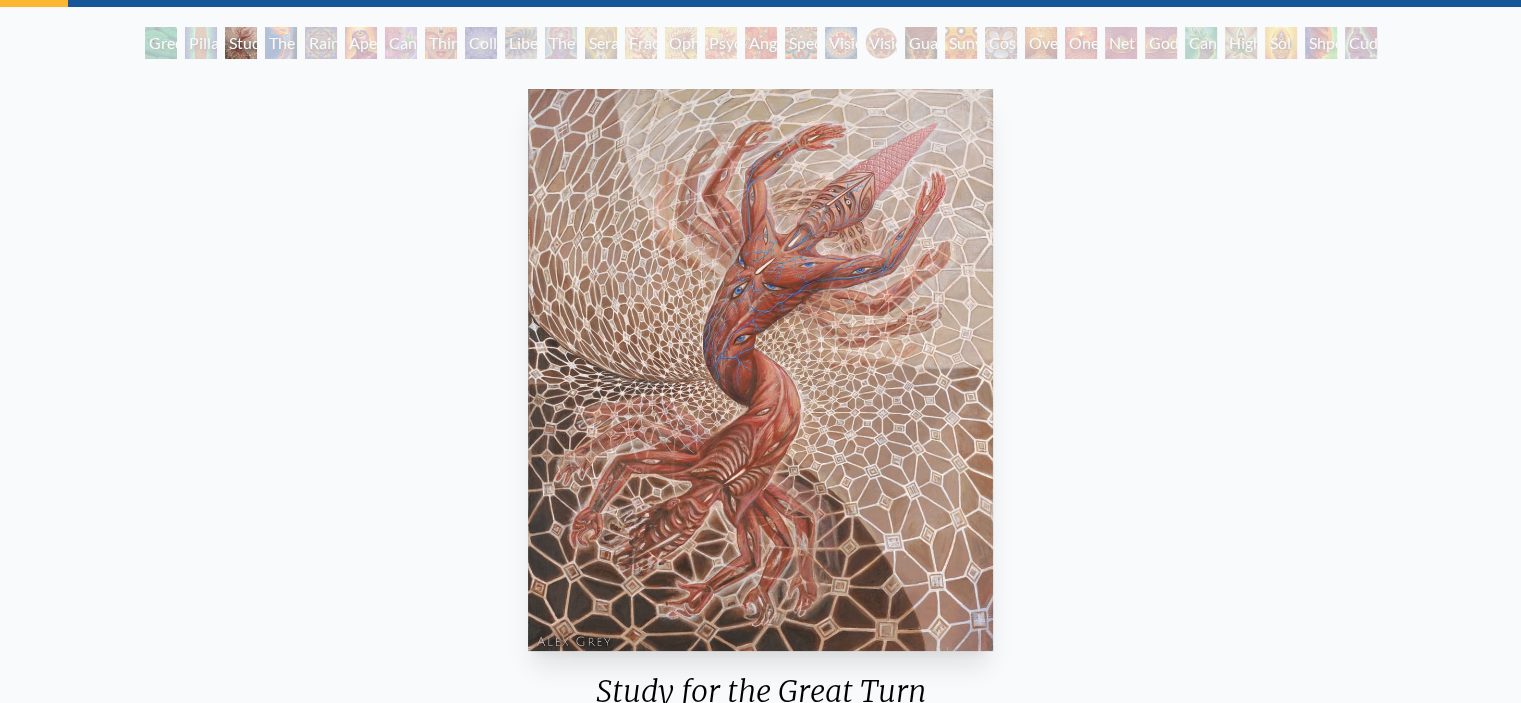 scroll, scrollTop: 137, scrollLeft: 0, axis: vertical 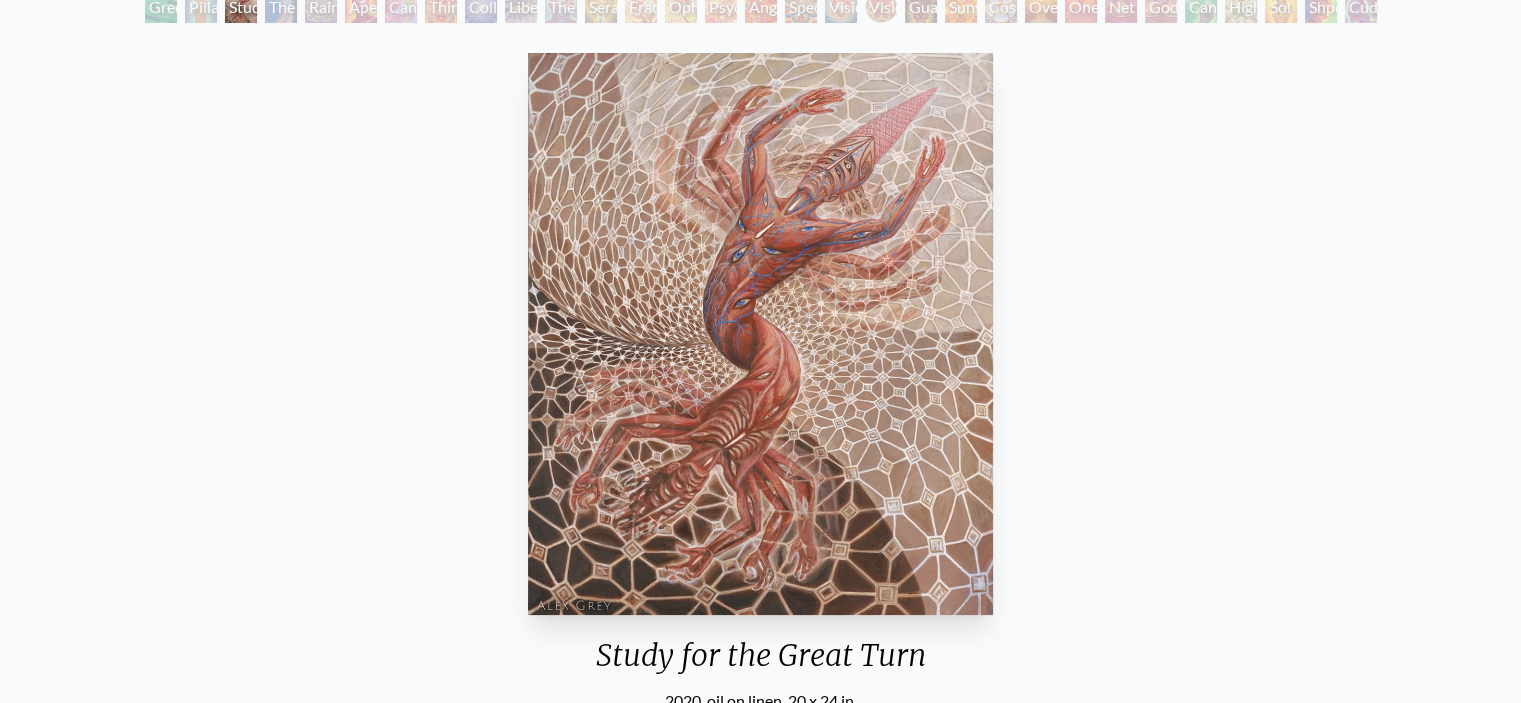 click on "The Torch" at bounding box center (281, 7) 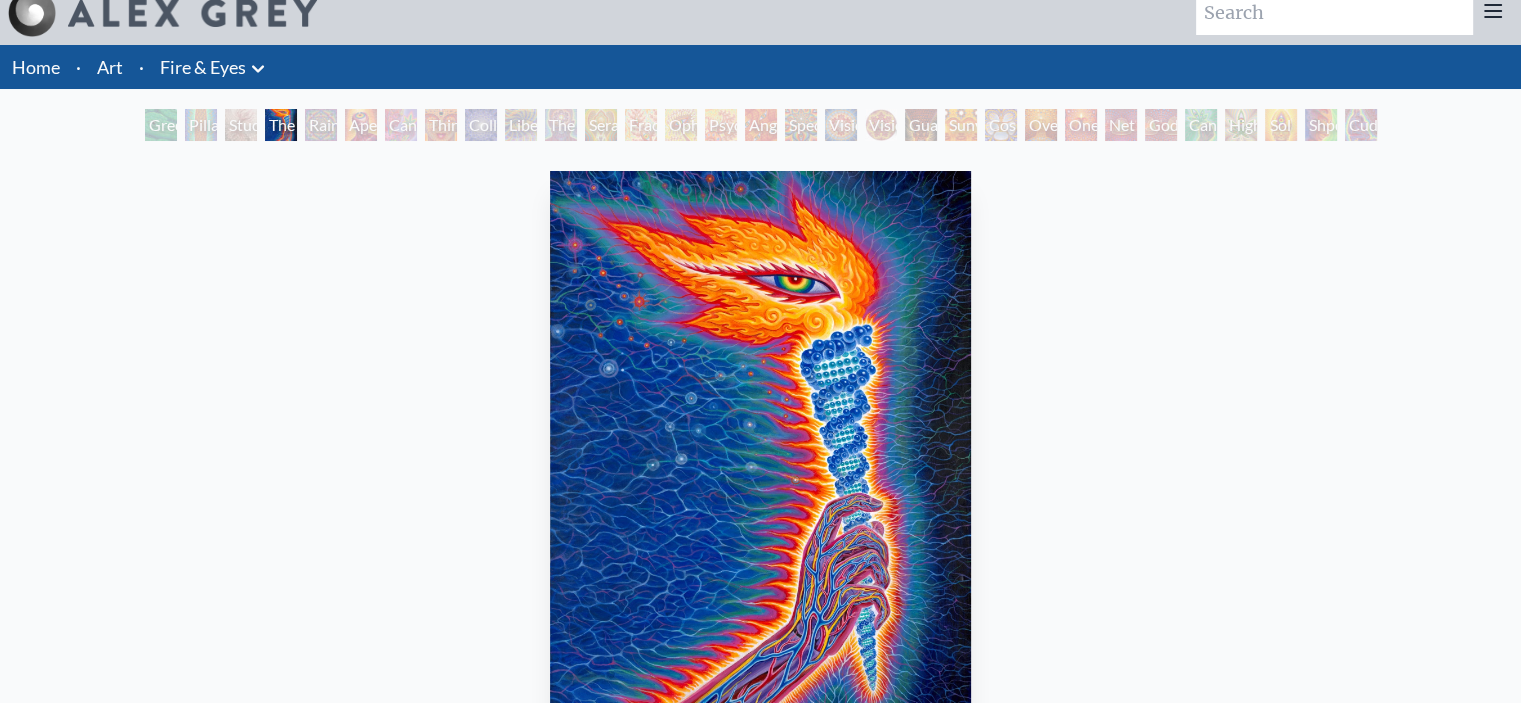 scroll, scrollTop: 16, scrollLeft: 0, axis: vertical 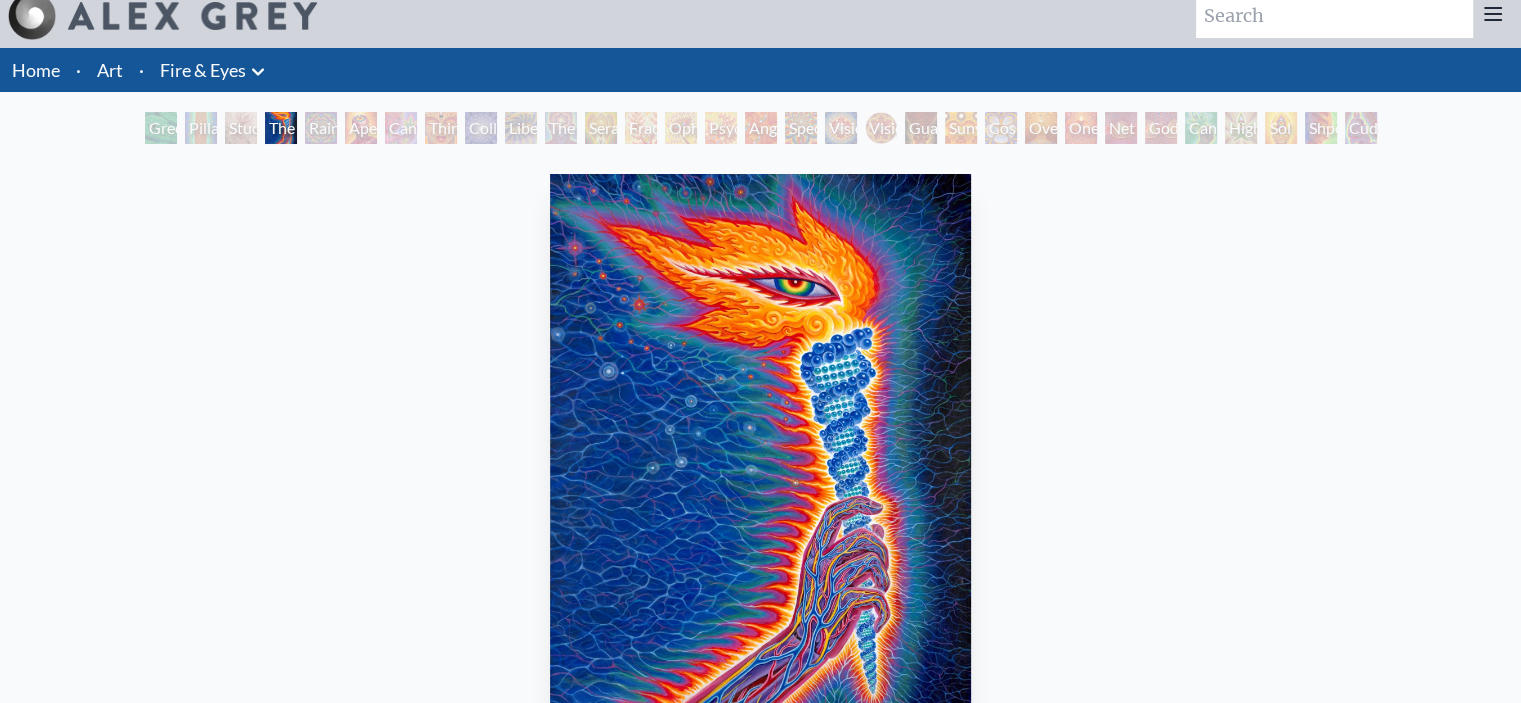 click on "Rainbow Eye Ripple" at bounding box center (321, 128) 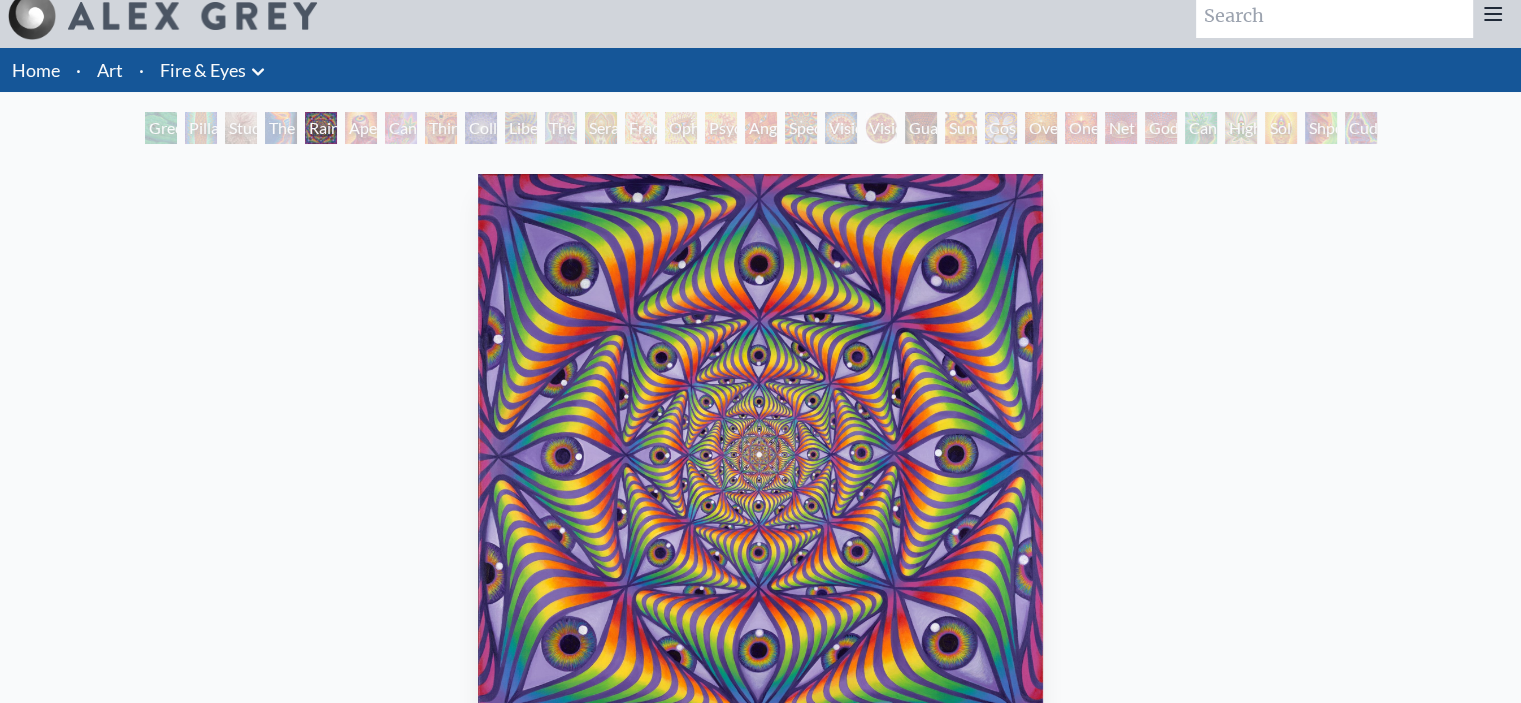 click on "Cannabis Sutra" at bounding box center [401, 128] 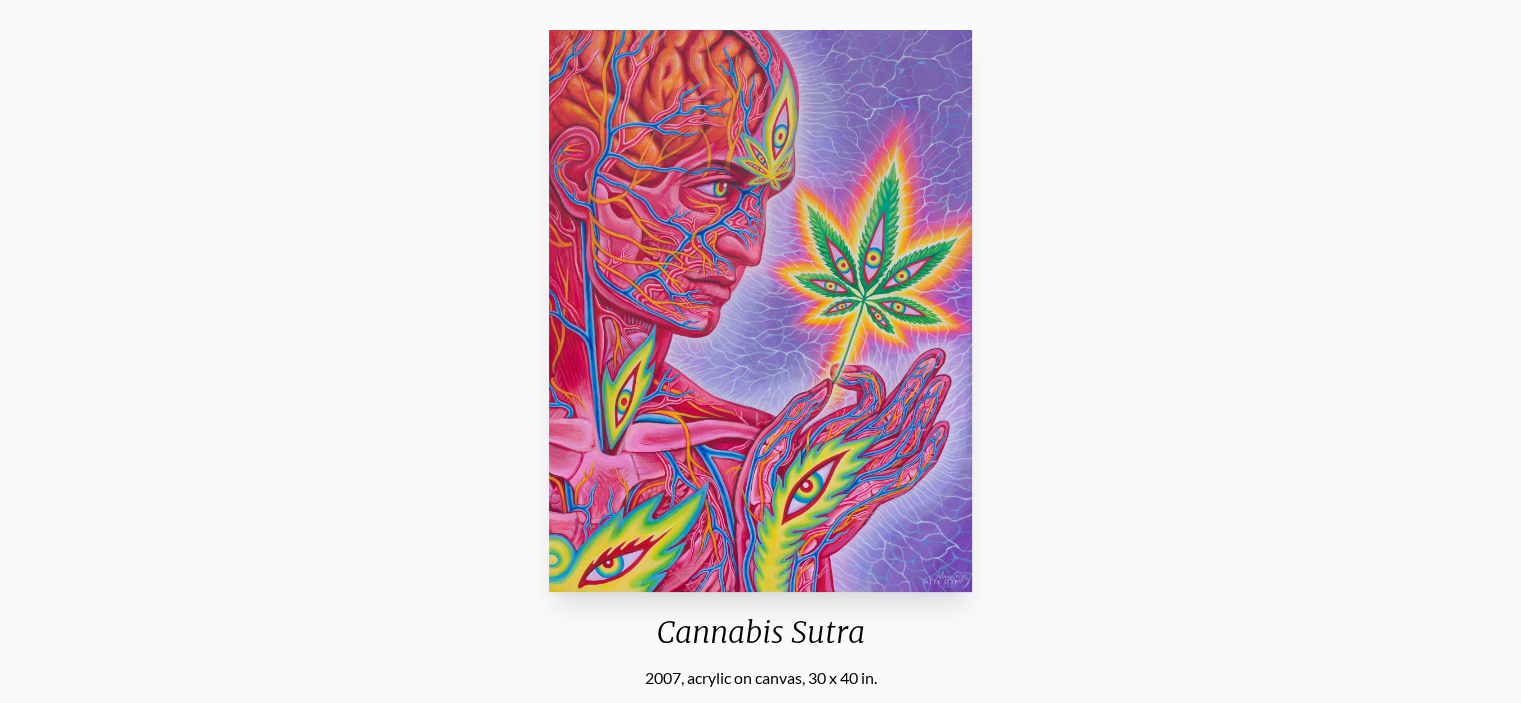 scroll, scrollTop: 0, scrollLeft: 0, axis: both 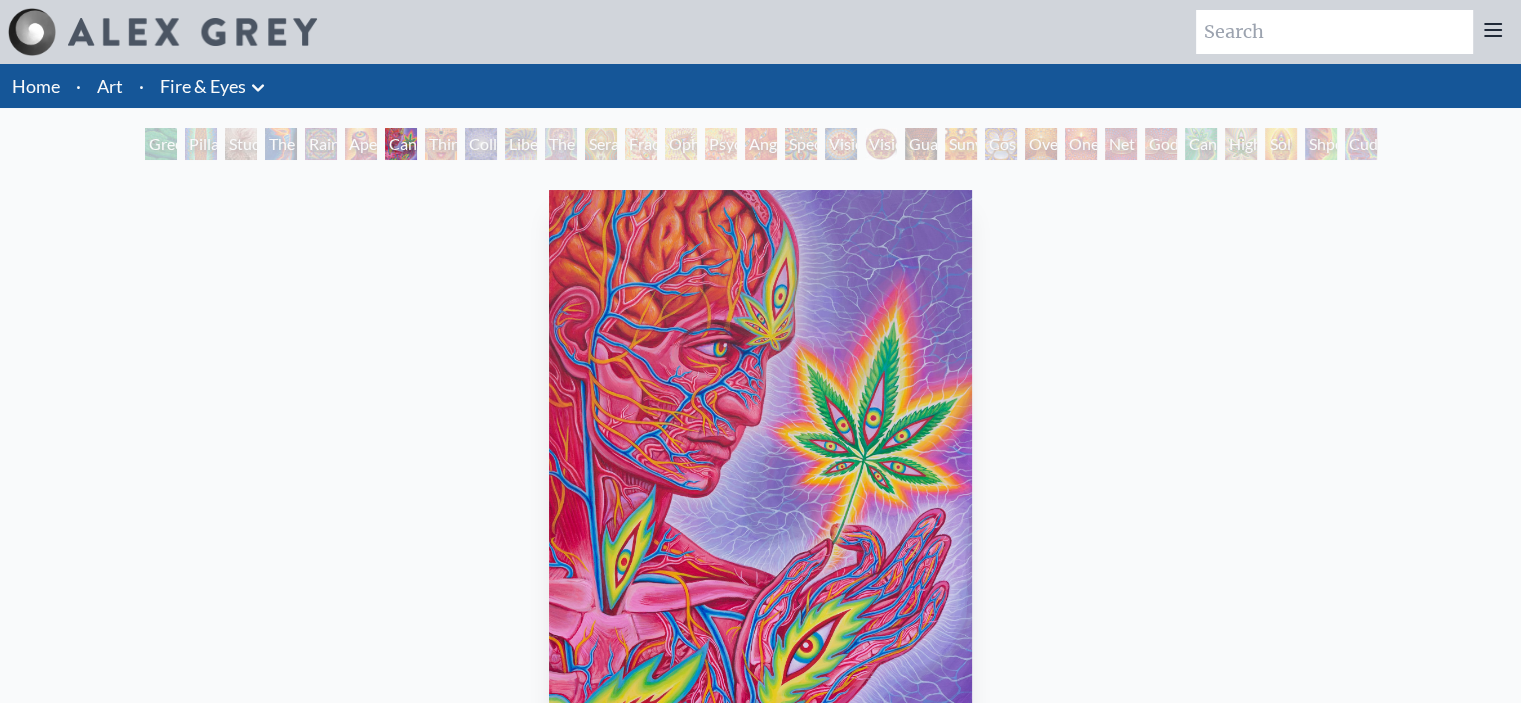 click on "Third Eye Tears of Joy" at bounding box center [441, 144] 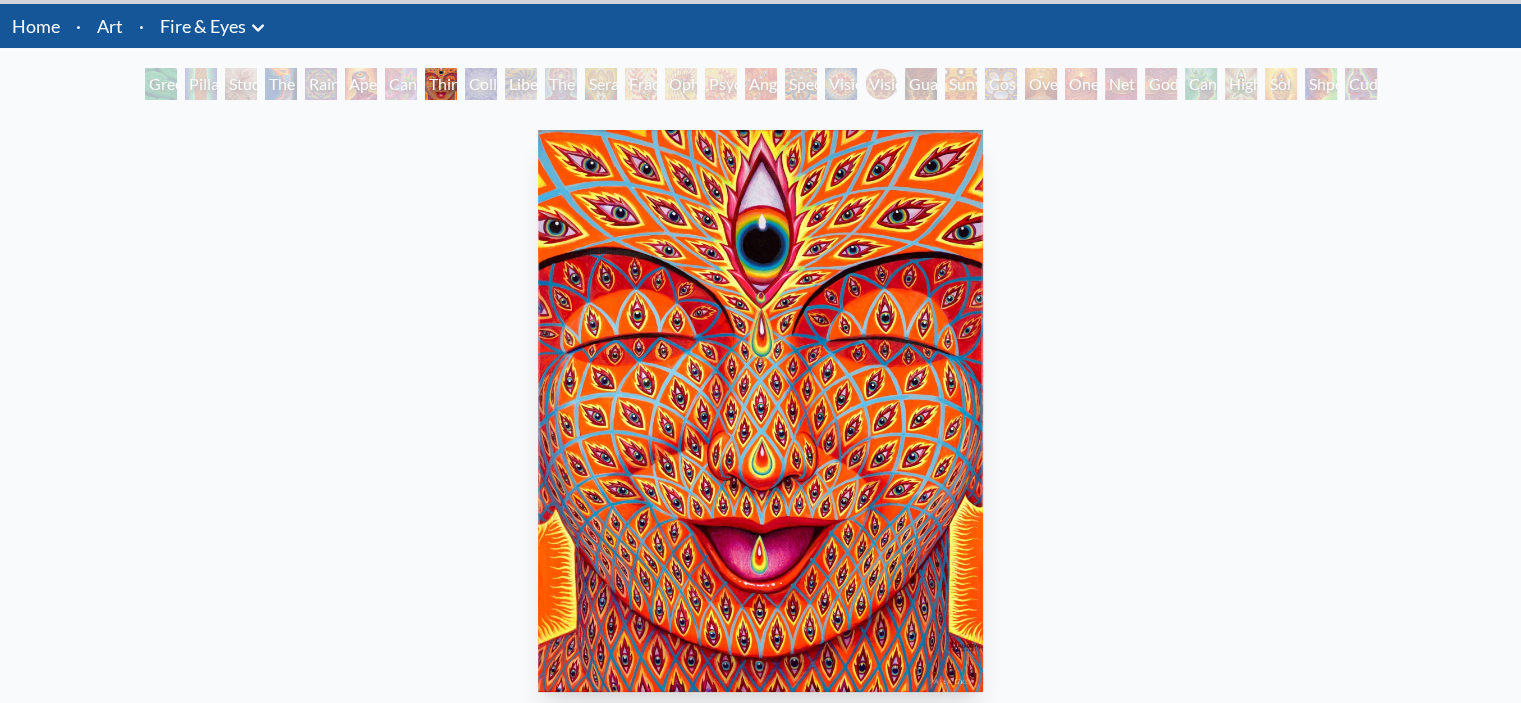 scroll, scrollTop: 62, scrollLeft: 0, axis: vertical 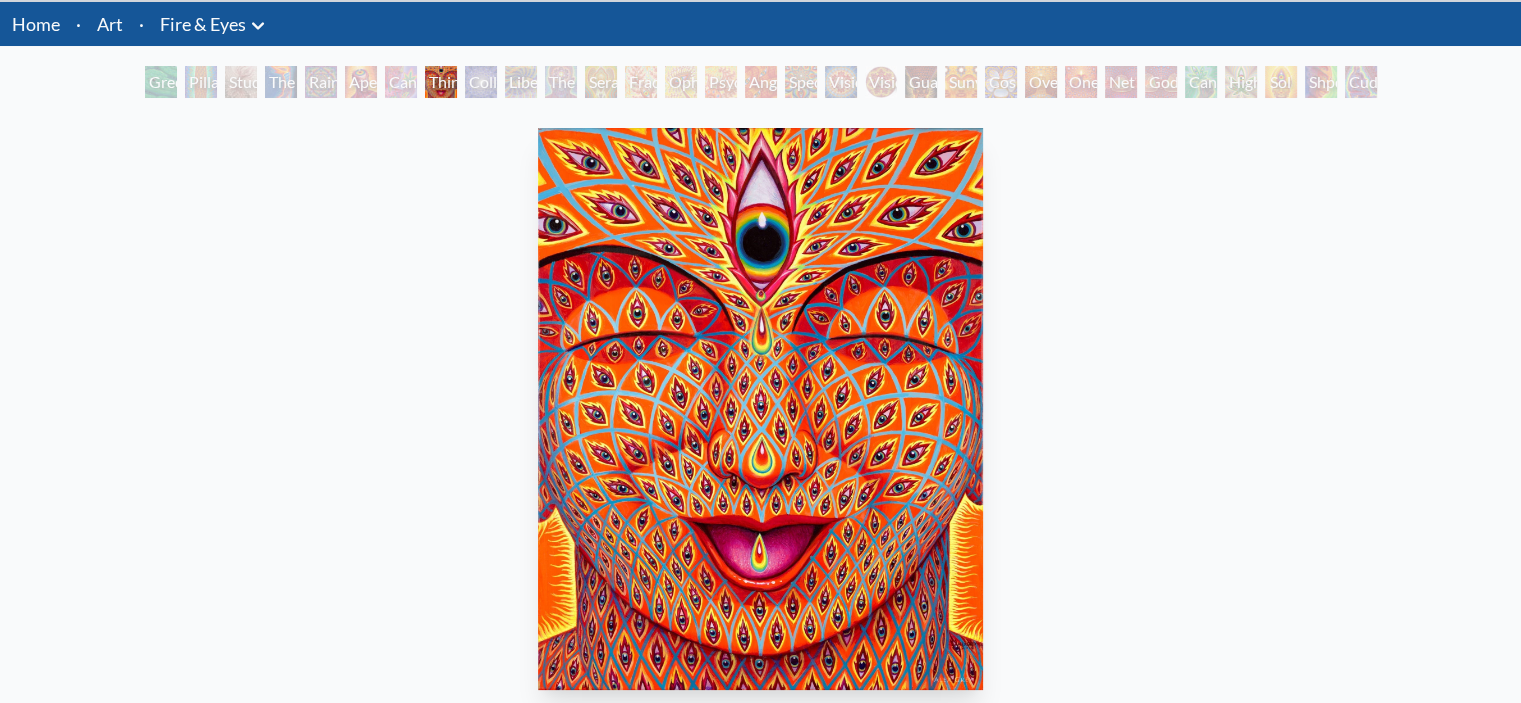 click on "Liberation Through Seeing" at bounding box center [521, 82] 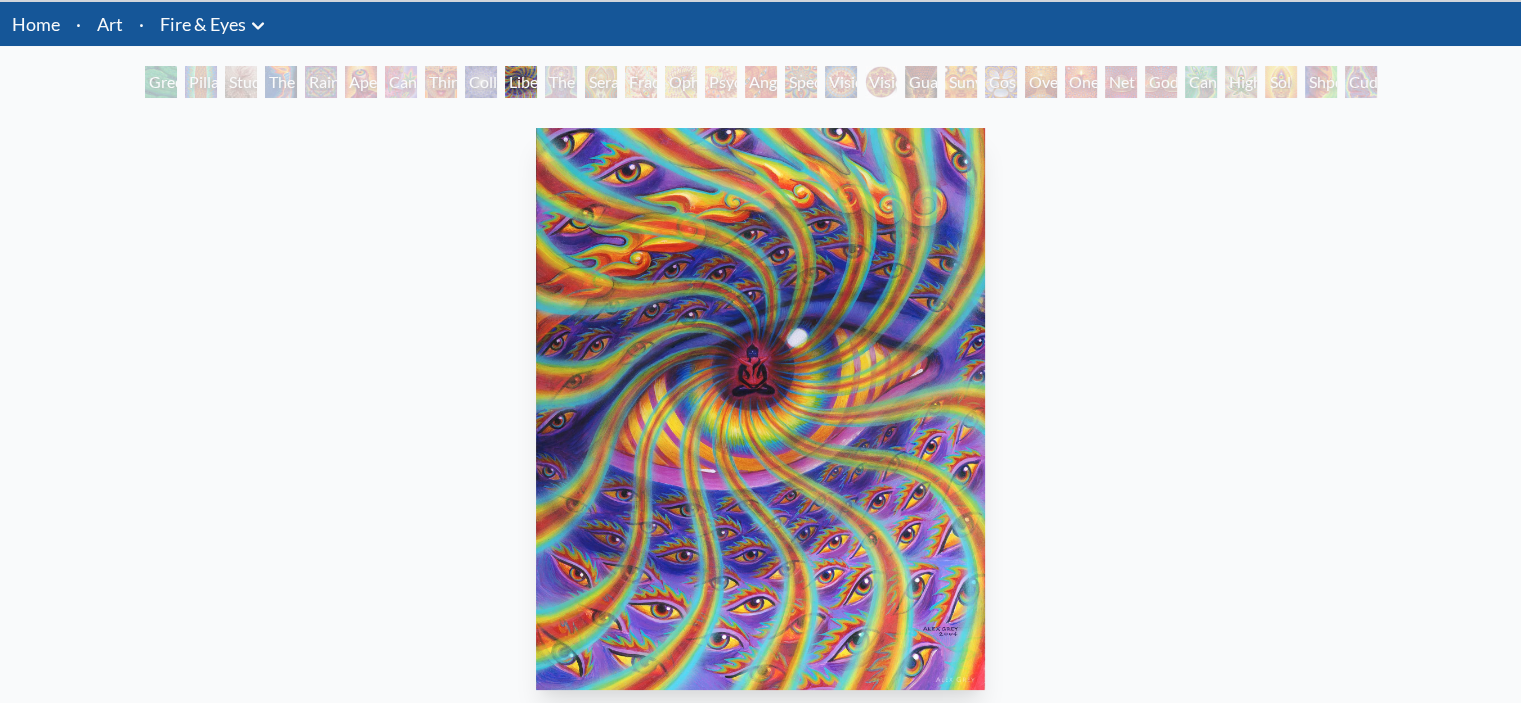 click on "The Seer" at bounding box center (561, 82) 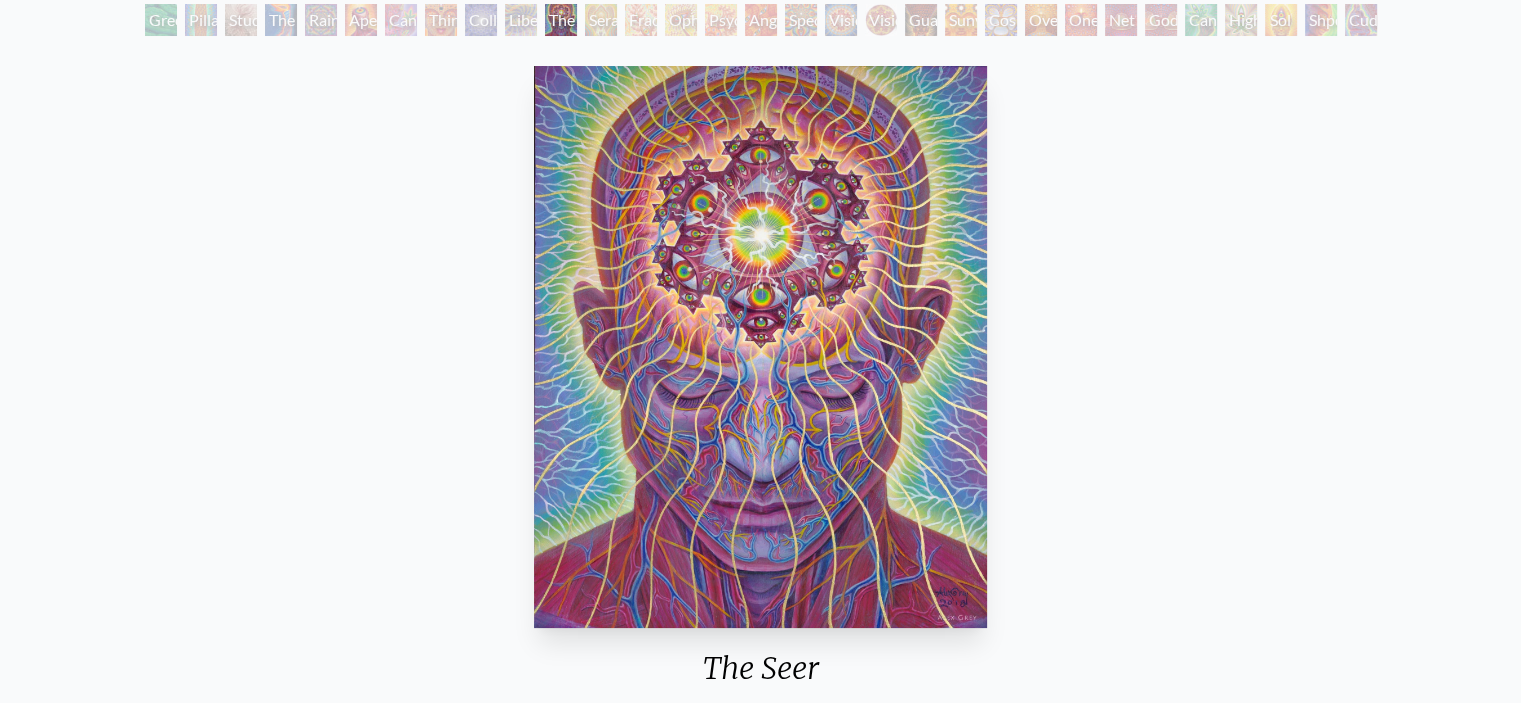 scroll, scrollTop: 126, scrollLeft: 0, axis: vertical 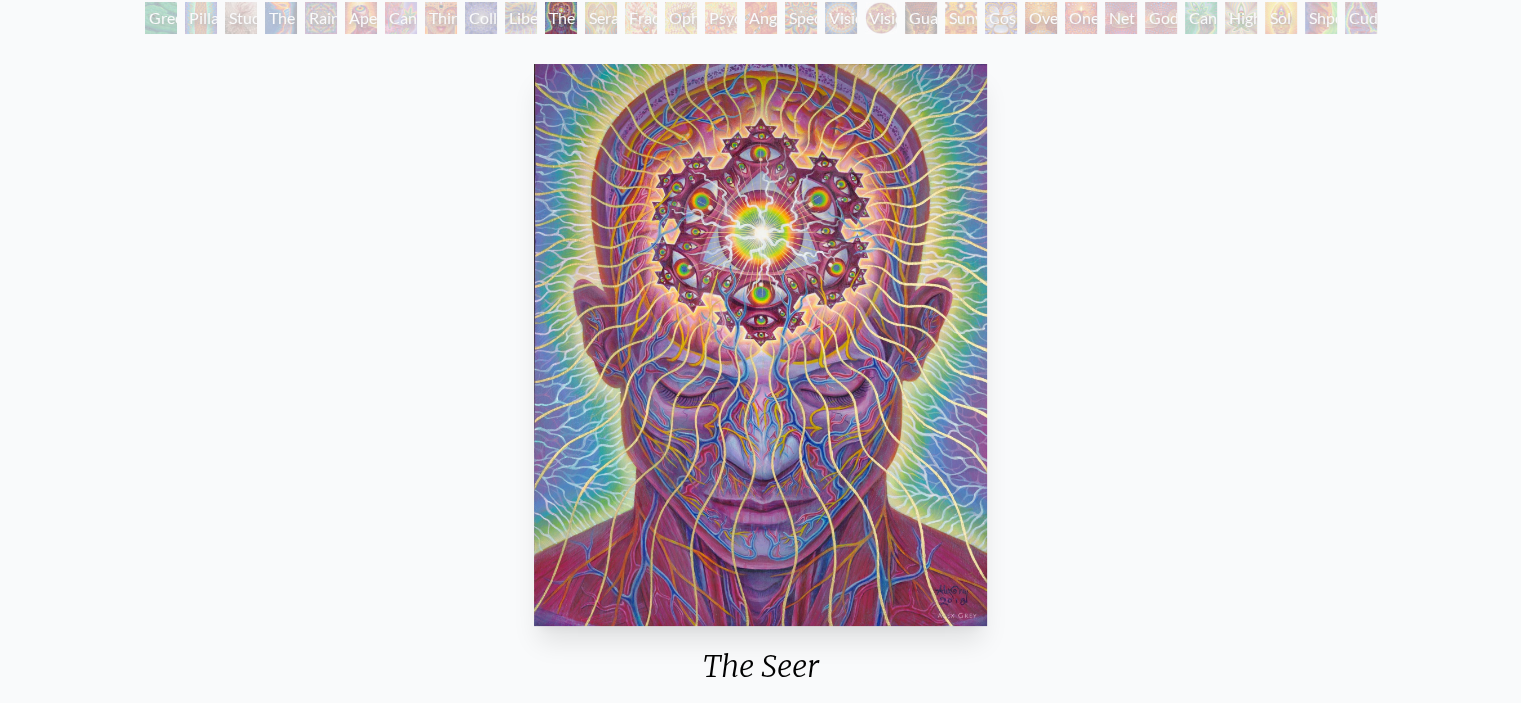 click on "Seraphic Transport Docking on the Third Eye" at bounding box center [601, 18] 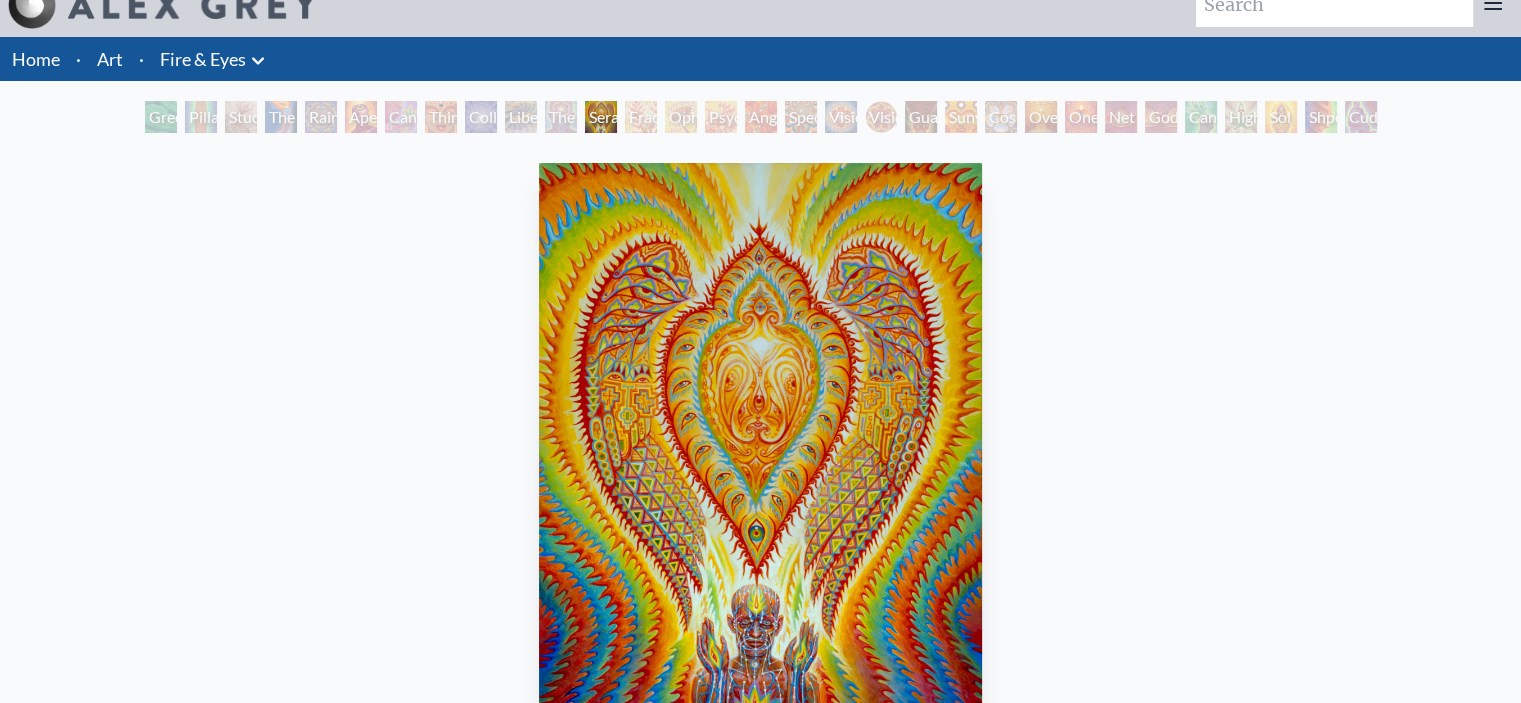 scroll, scrollTop: 26, scrollLeft: 0, axis: vertical 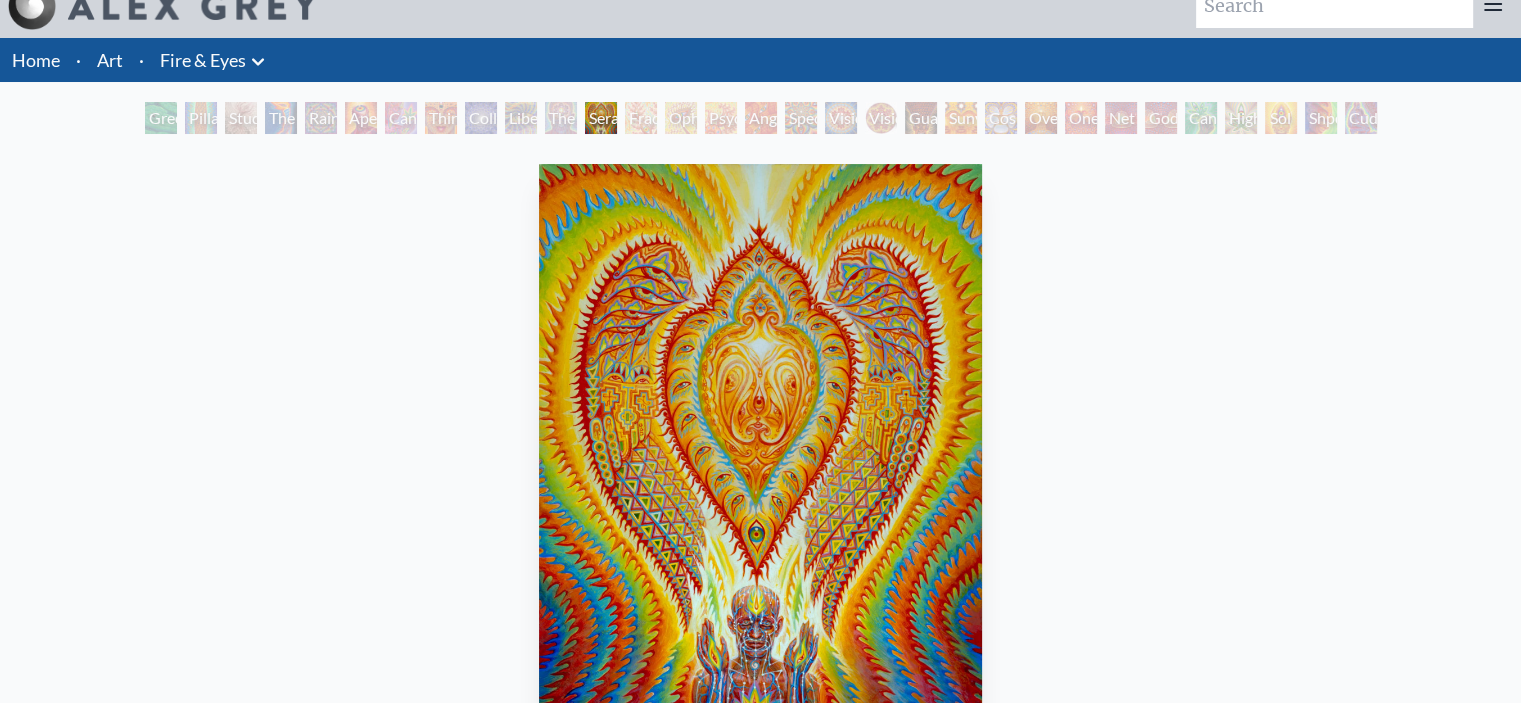 click on "Fractal Eyes" at bounding box center [641, 118] 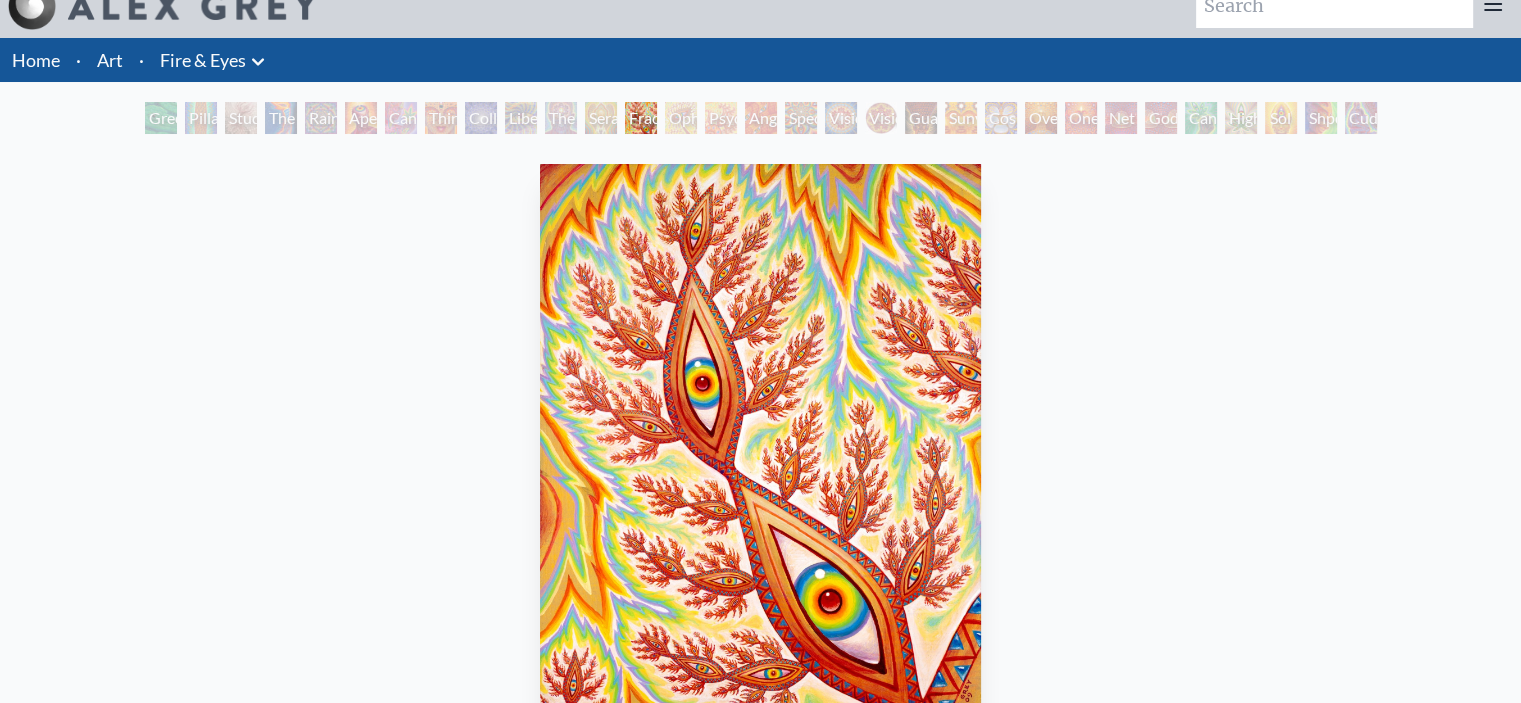 click on "Ophanic Eyelash" at bounding box center (681, 118) 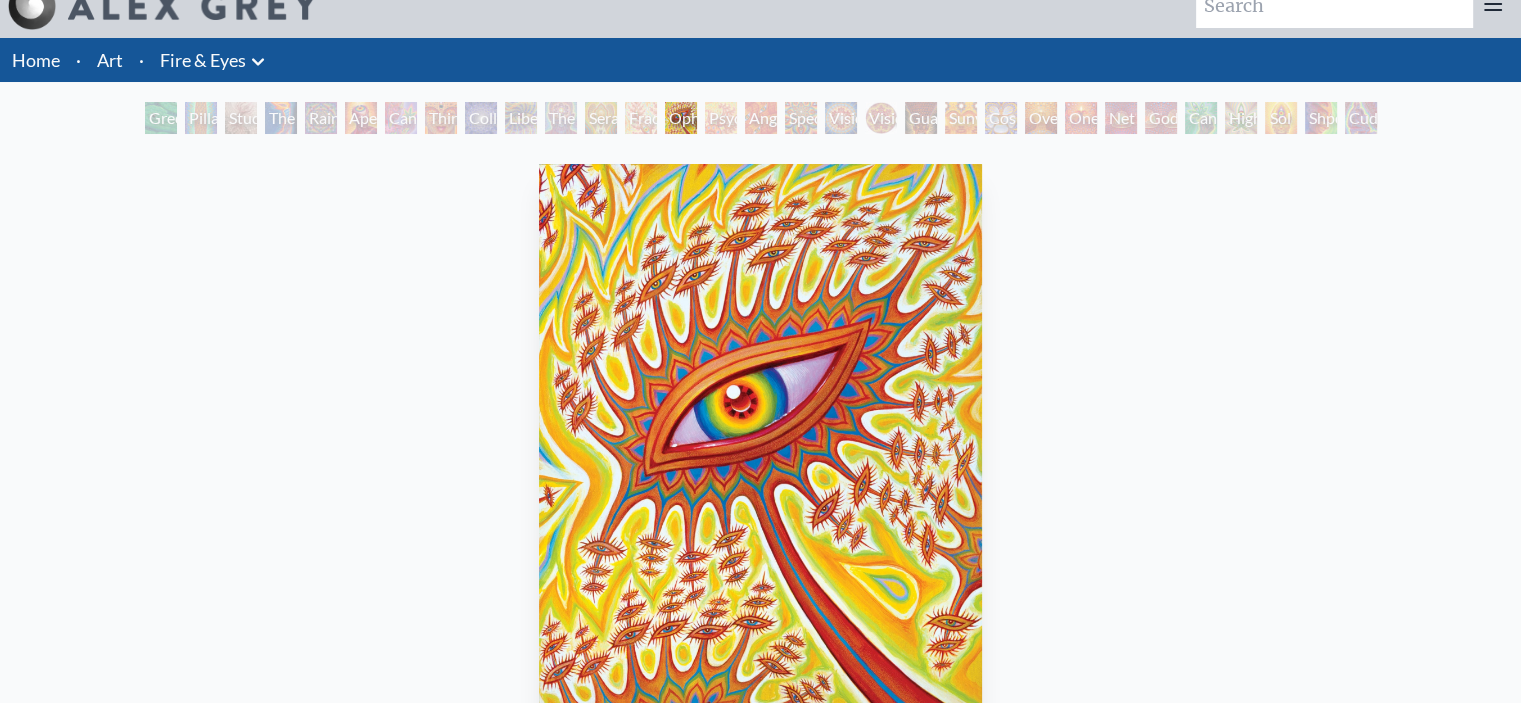 click on "Angel Skin" at bounding box center (761, 118) 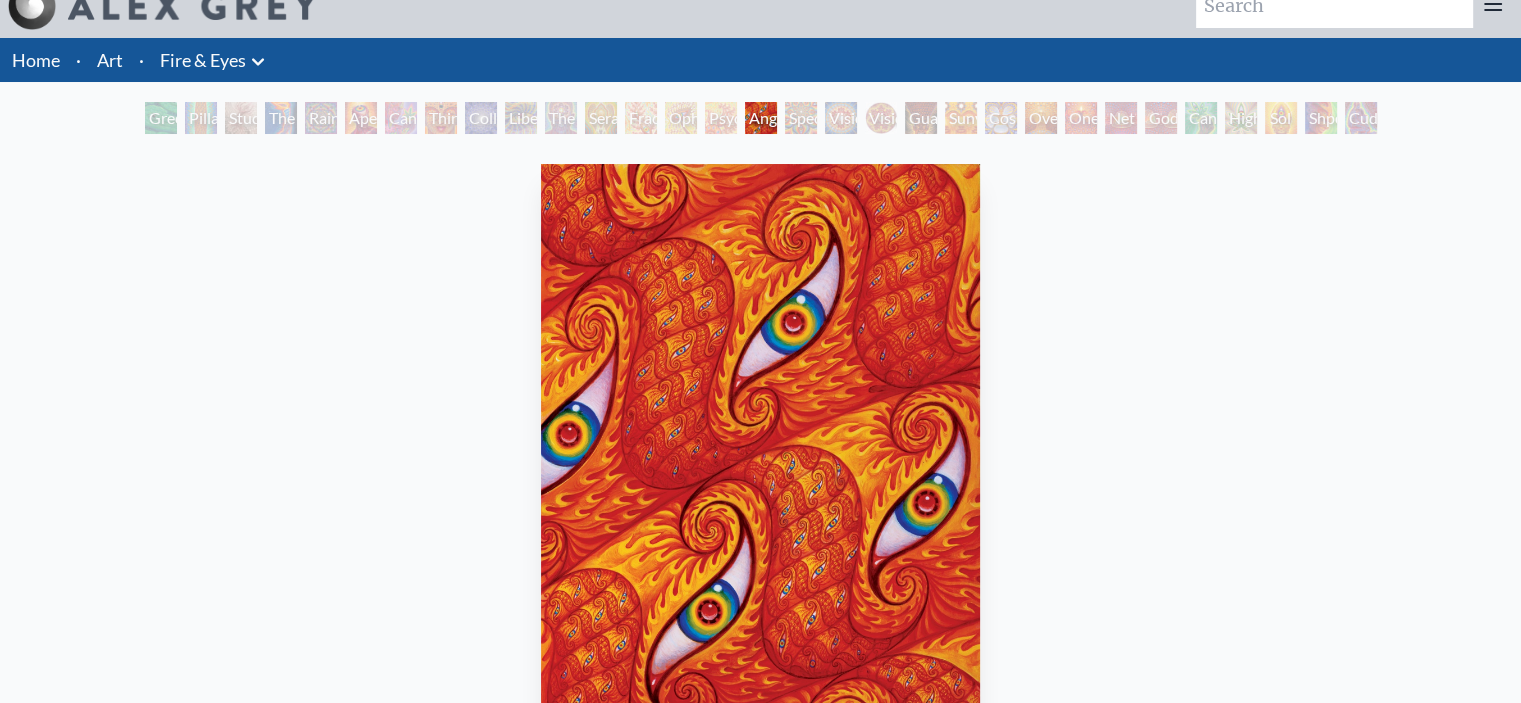click on "Spectral Lotus" at bounding box center [801, 118] 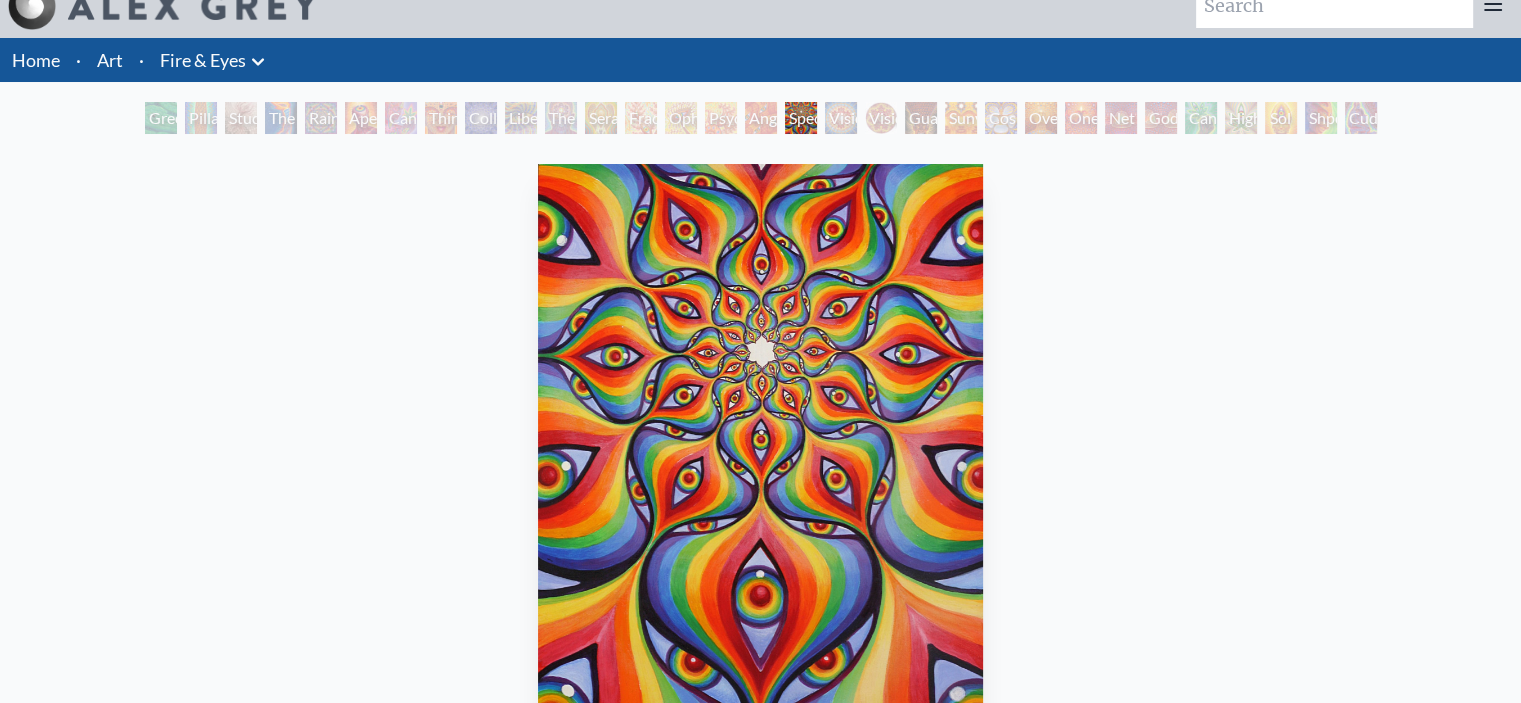 click on "Vision Crystal" at bounding box center [841, 118] 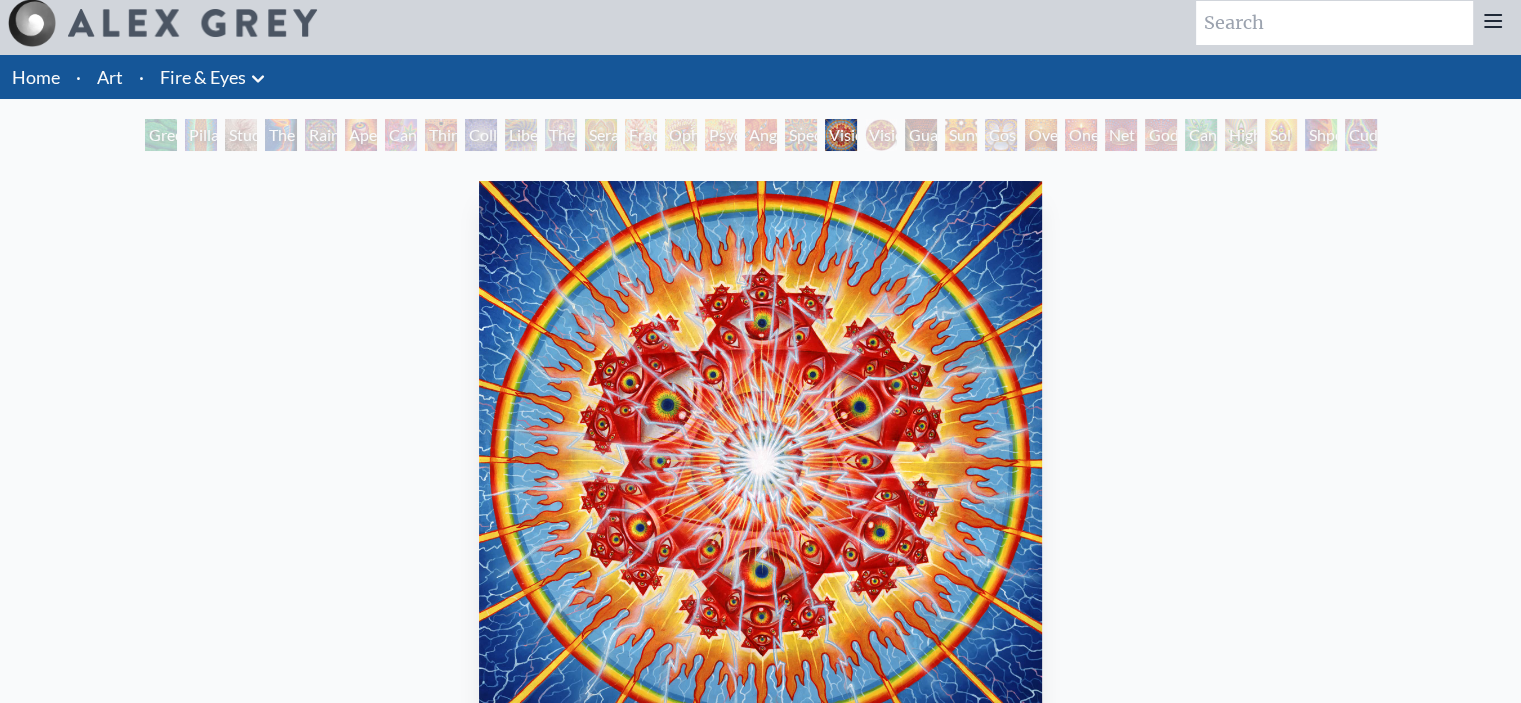 scroll, scrollTop: 0, scrollLeft: 0, axis: both 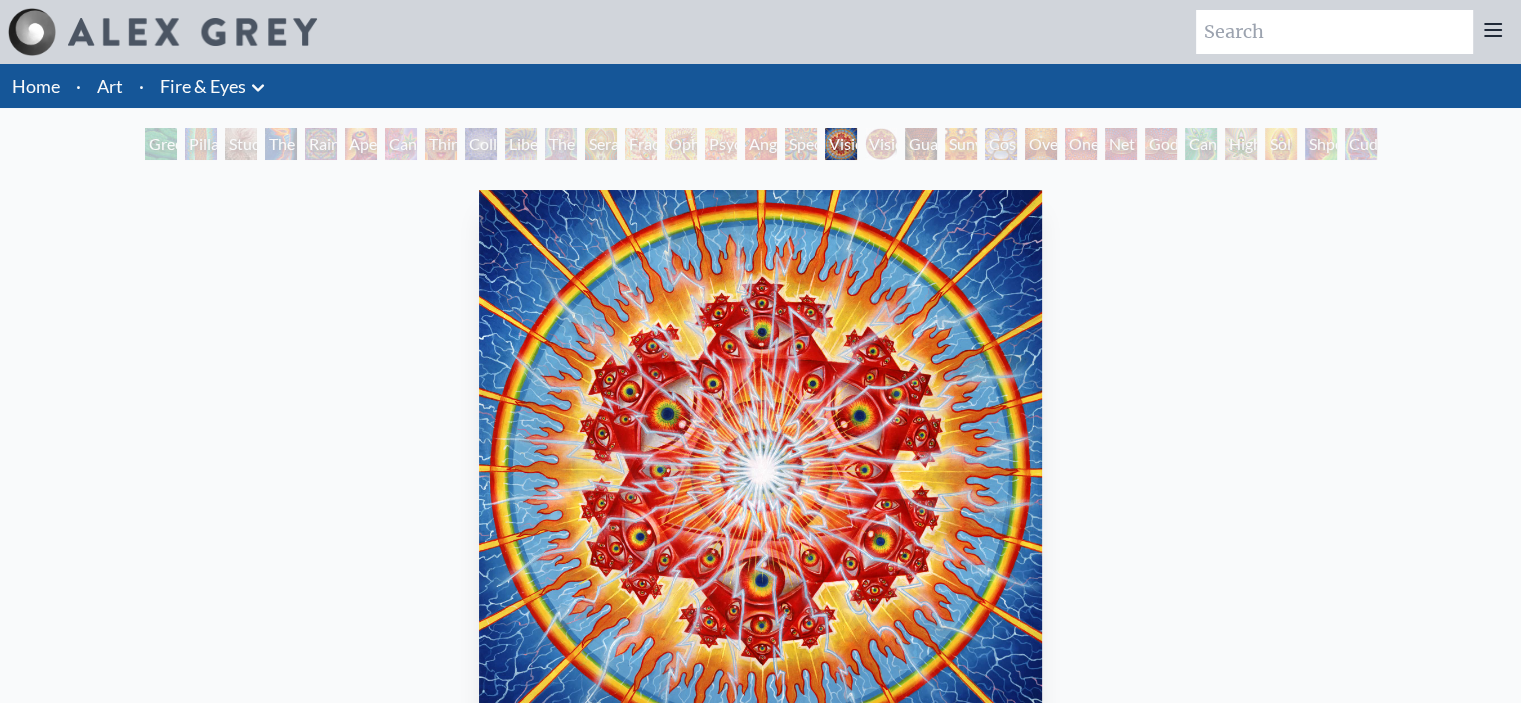 click on "Vision Crystal Tondo" at bounding box center [881, 144] 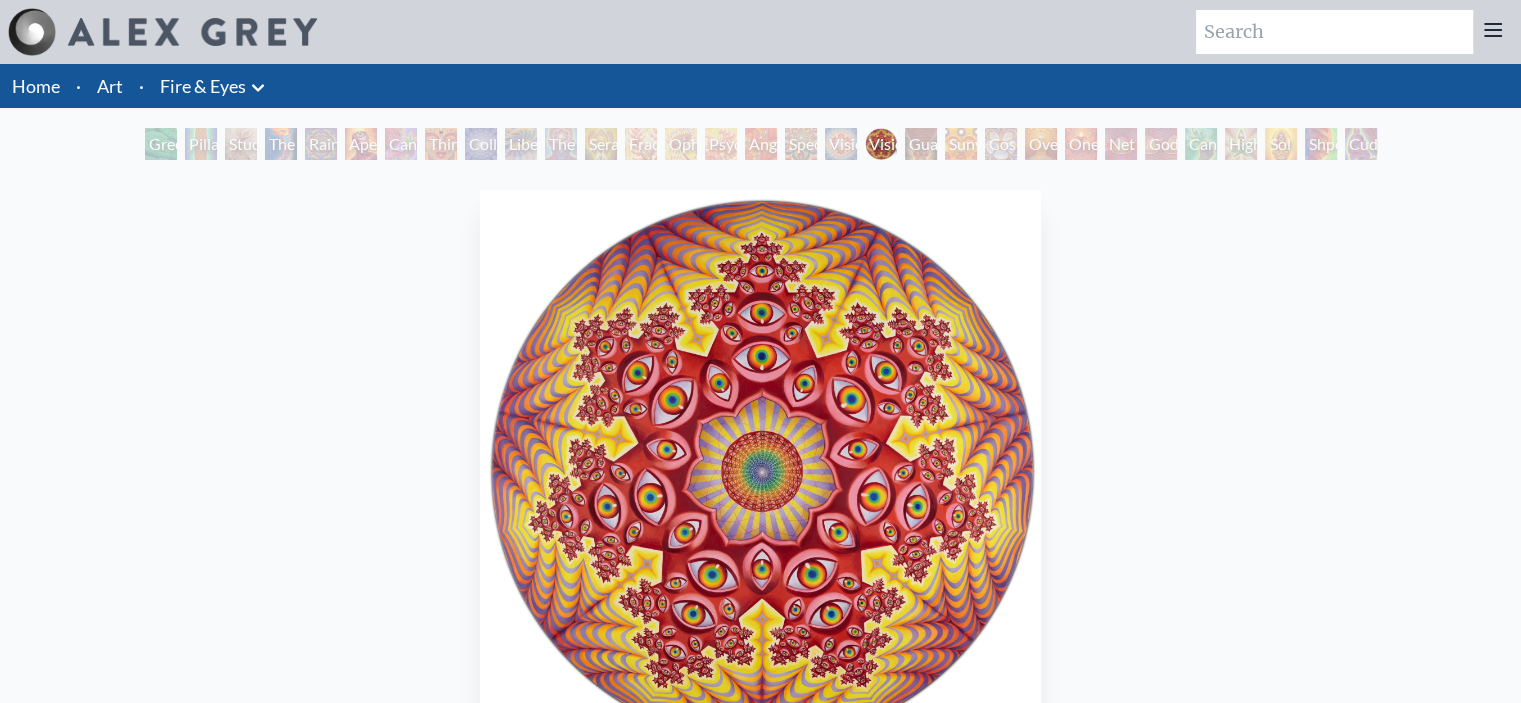 click on "Guardian of Infinite Vision" at bounding box center (921, 144) 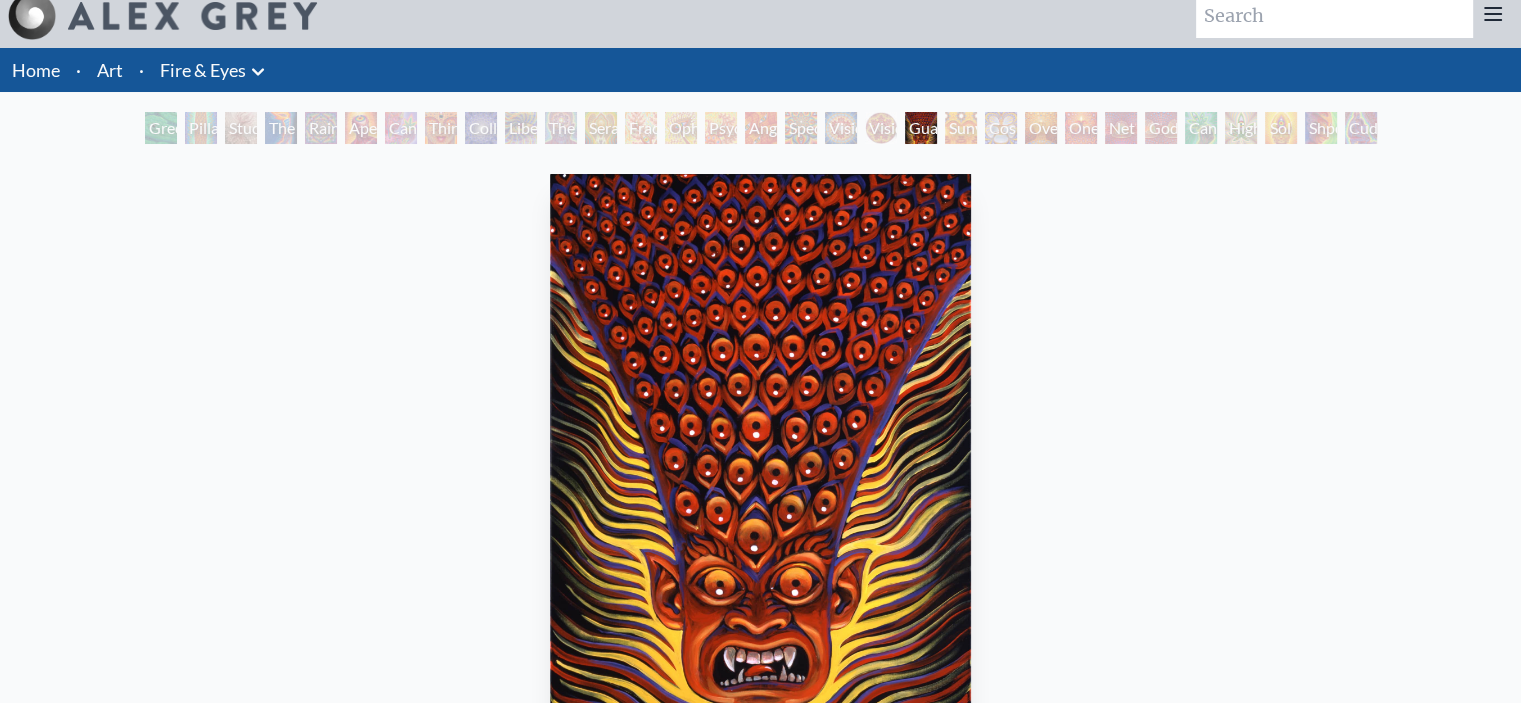 scroll, scrollTop: 0, scrollLeft: 0, axis: both 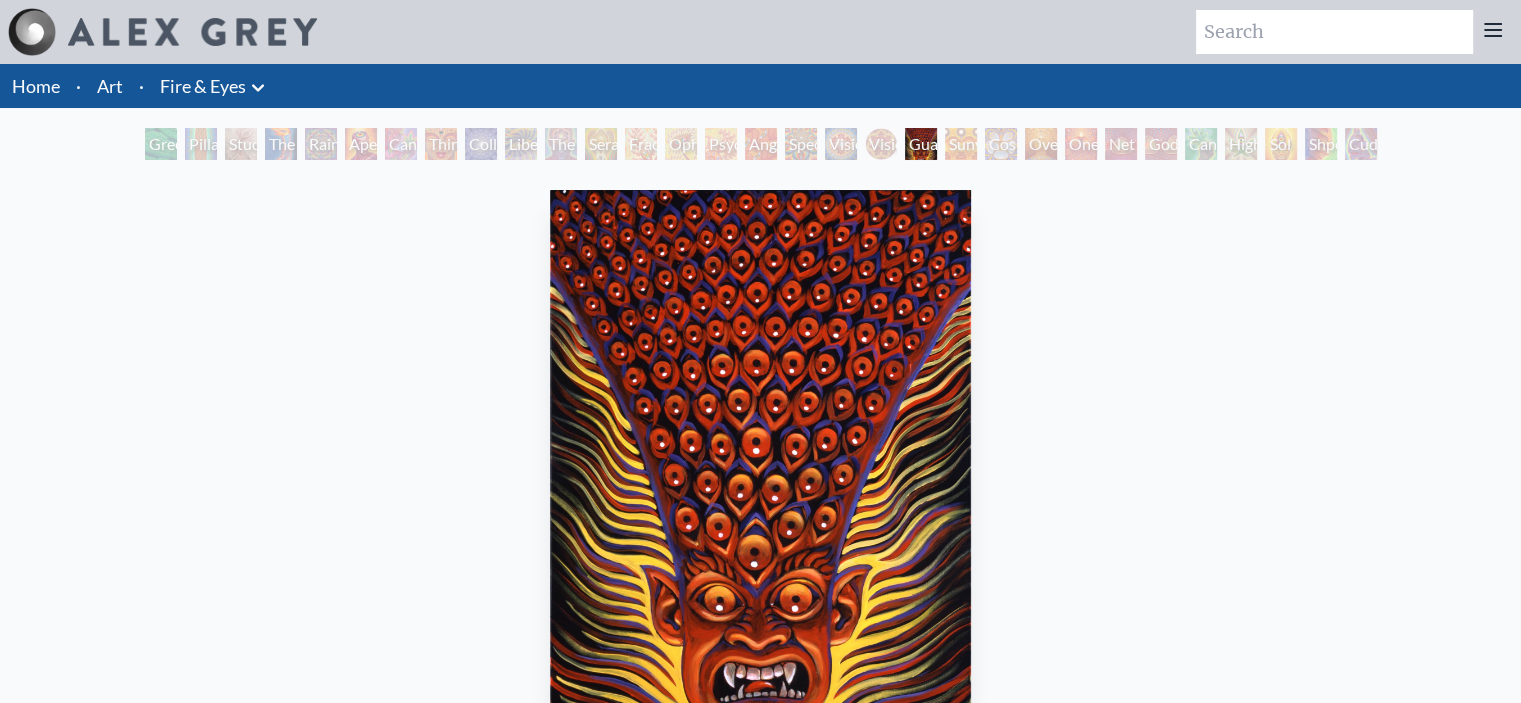 click on "Sunyata" at bounding box center (961, 144) 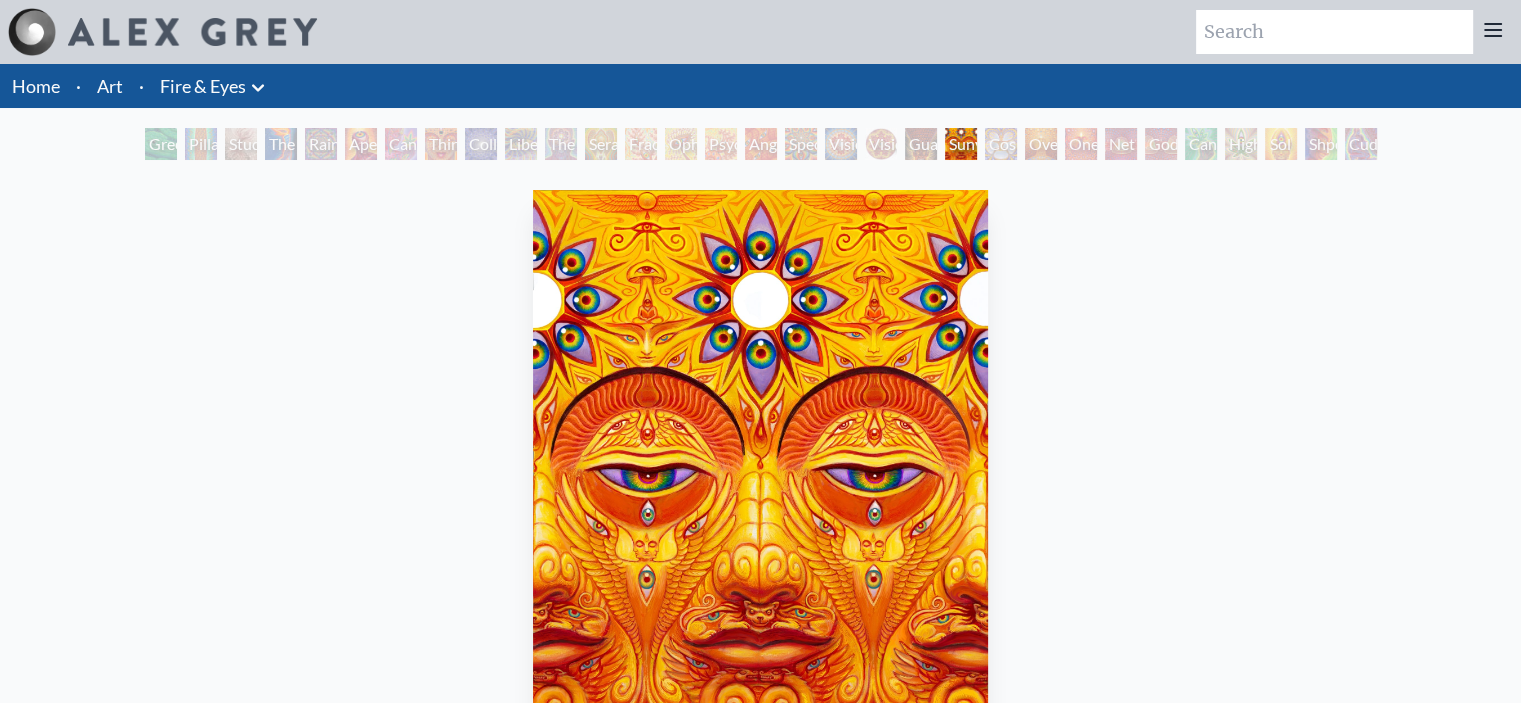 click on "Cosmic Elf" at bounding box center [1001, 144] 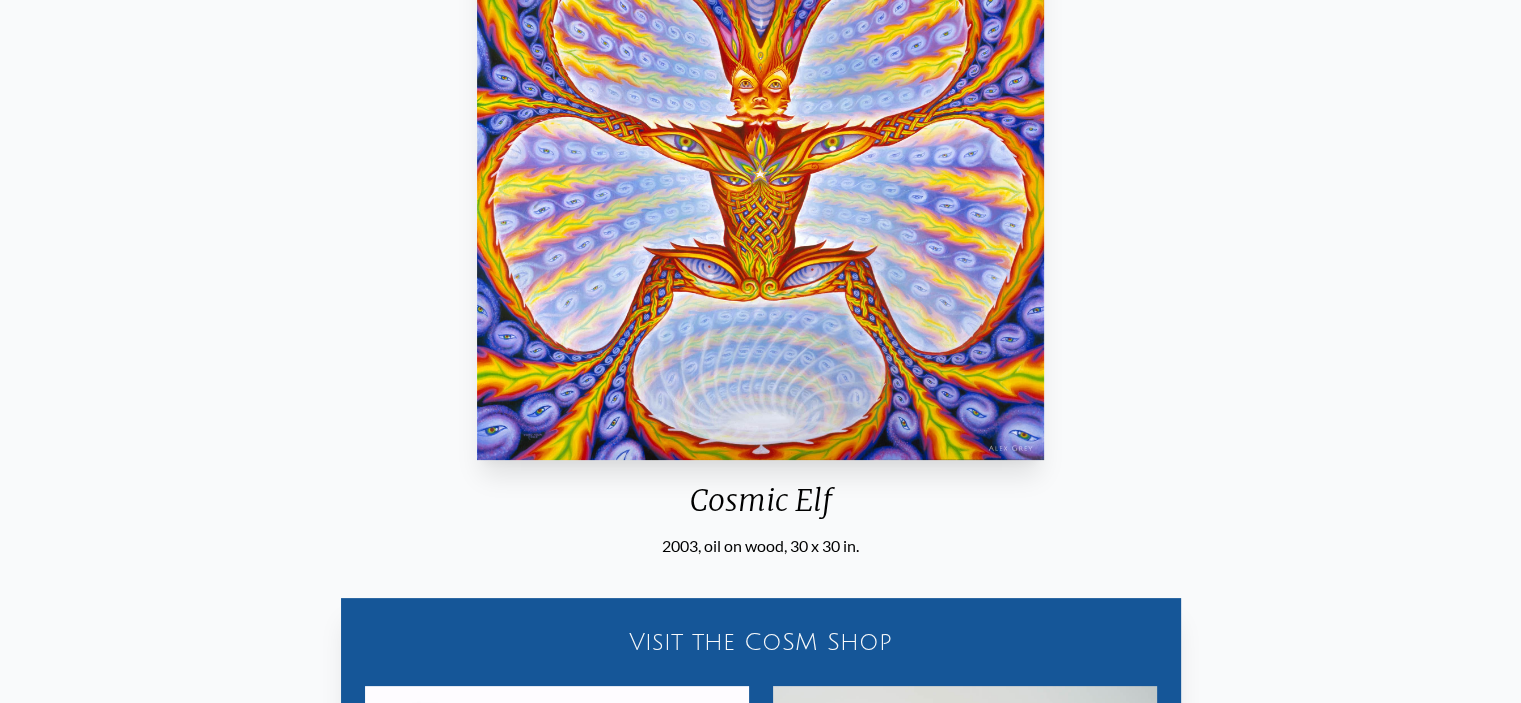 scroll, scrollTop: 0, scrollLeft: 0, axis: both 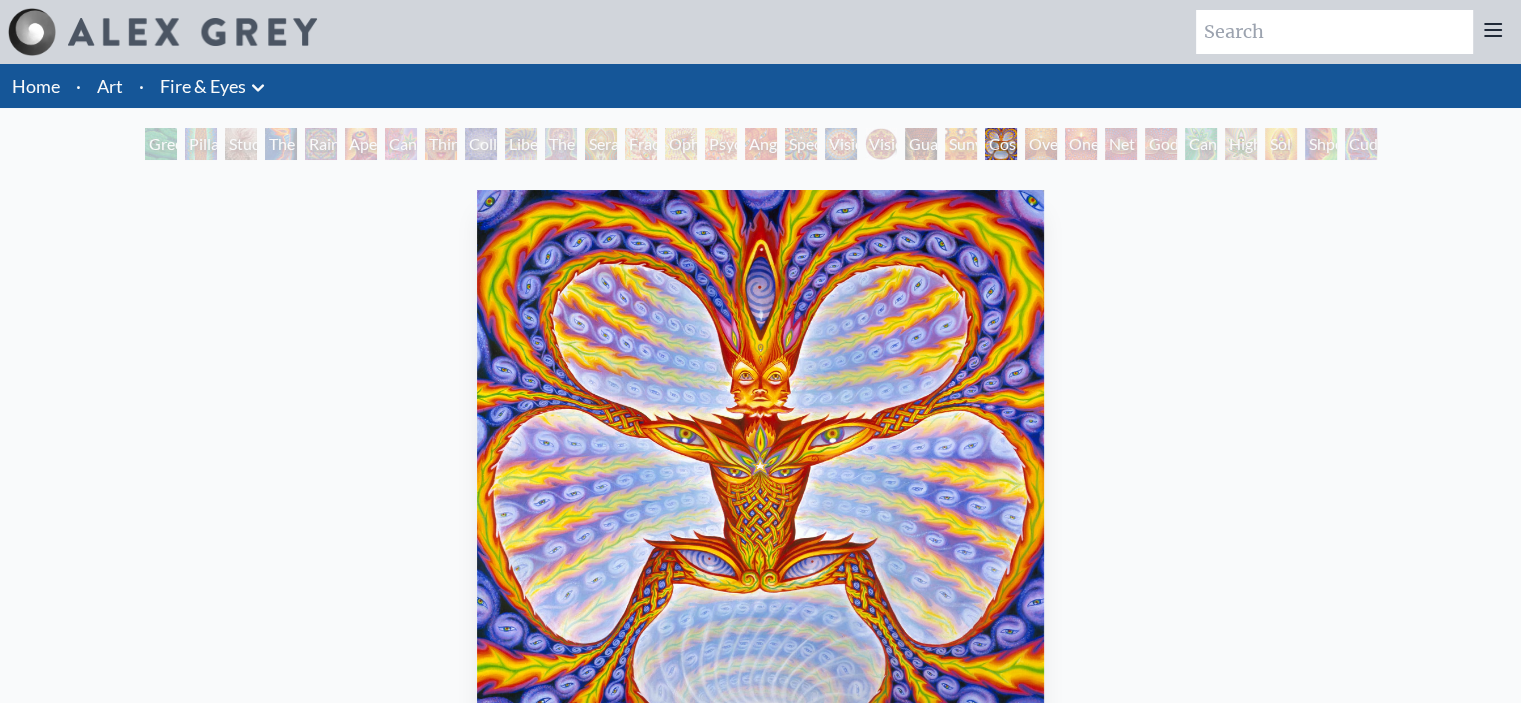 click on "Oversoul" at bounding box center [1041, 144] 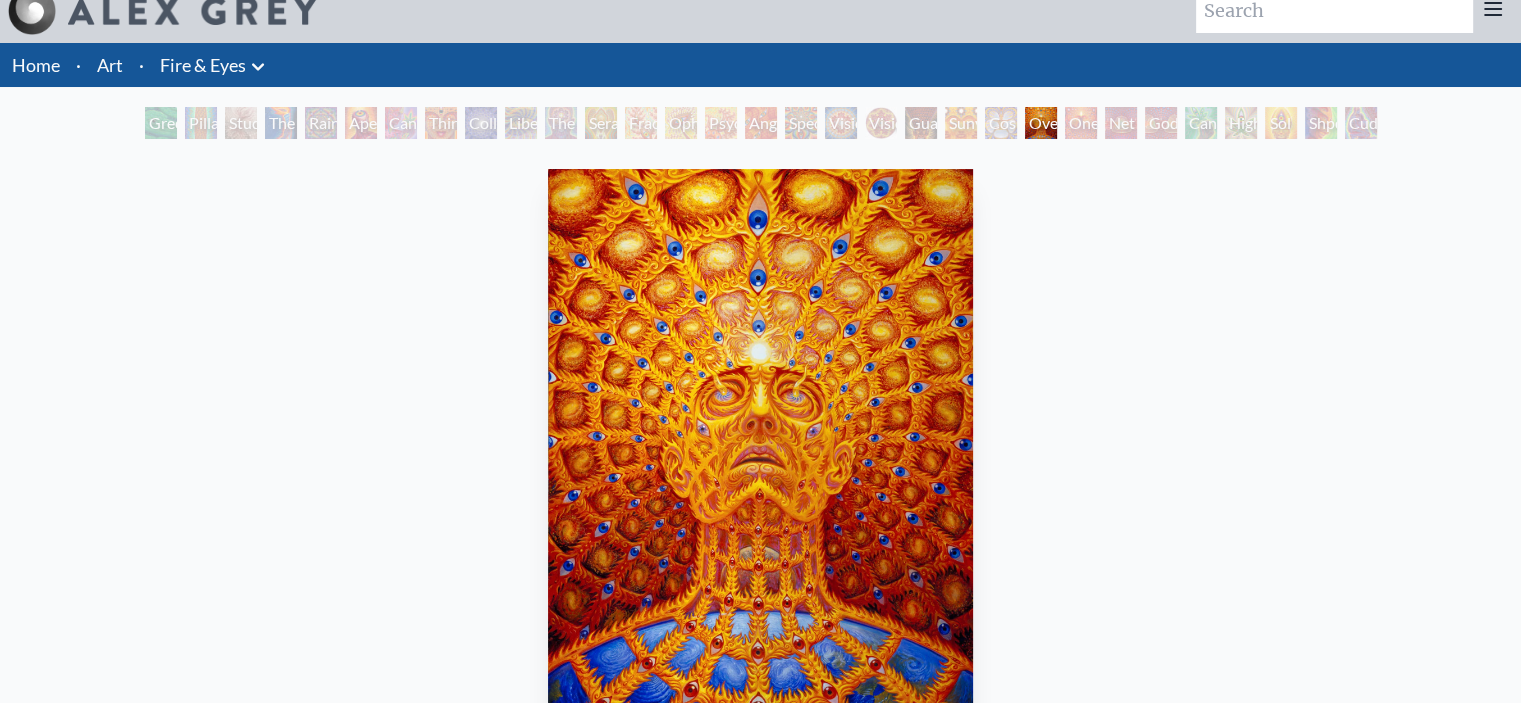 scroll, scrollTop: 0, scrollLeft: 0, axis: both 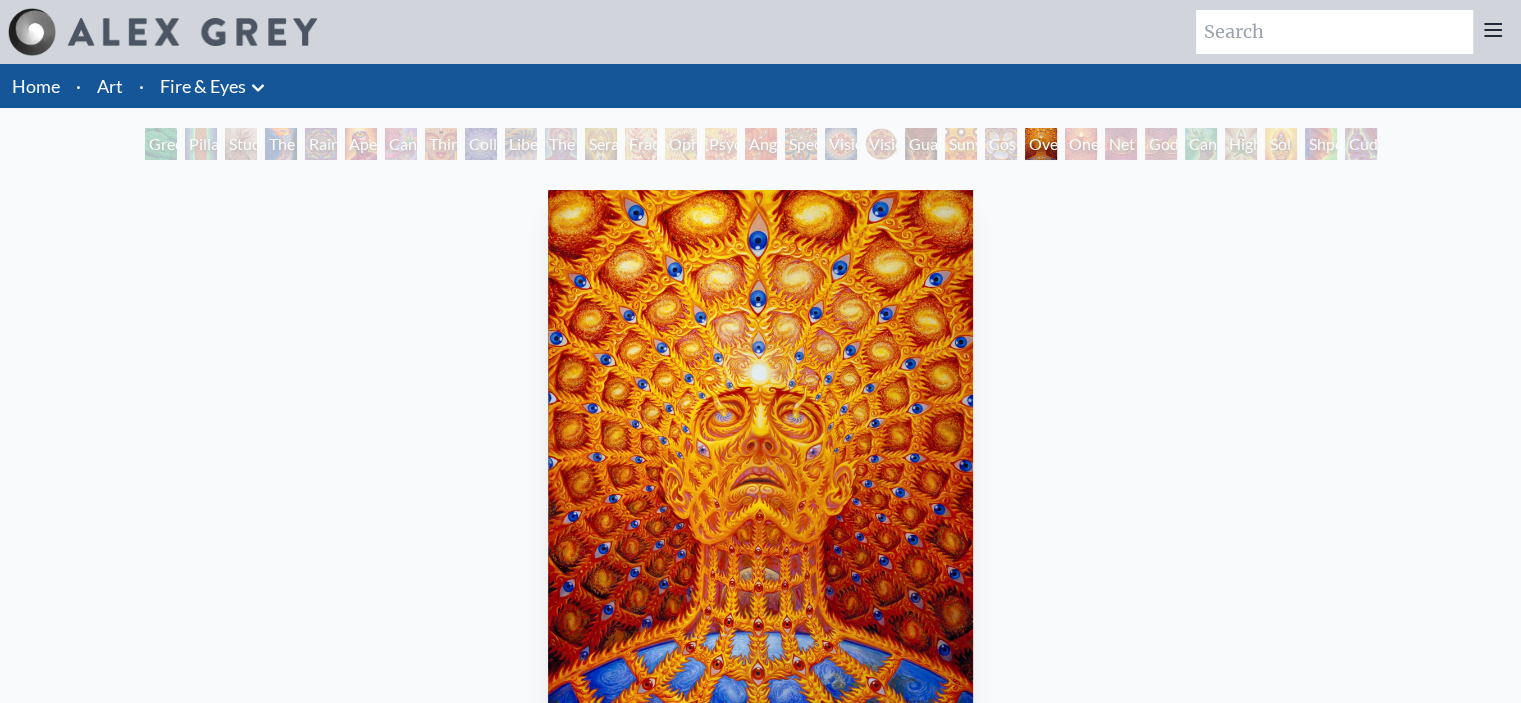 click on "One" at bounding box center (1081, 144) 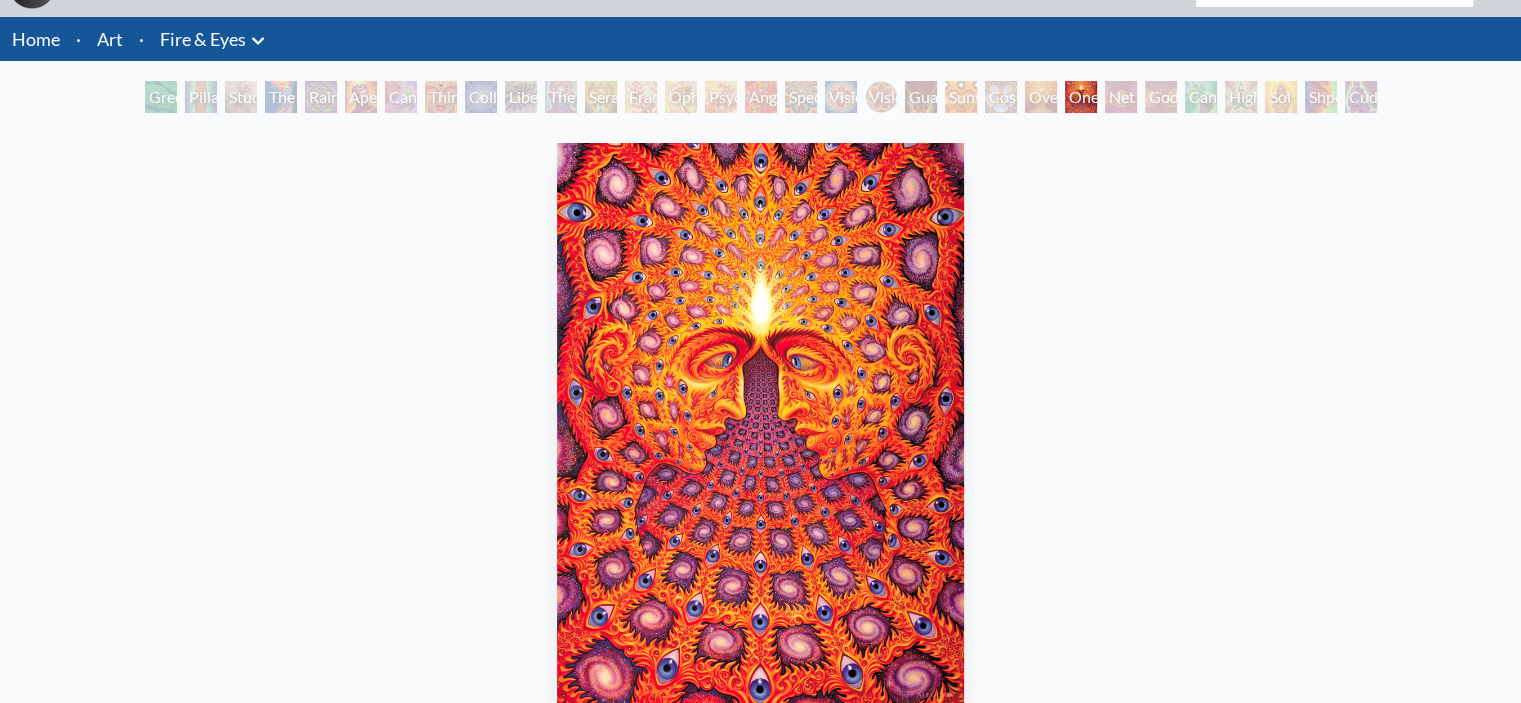 scroll, scrollTop: 45, scrollLeft: 0, axis: vertical 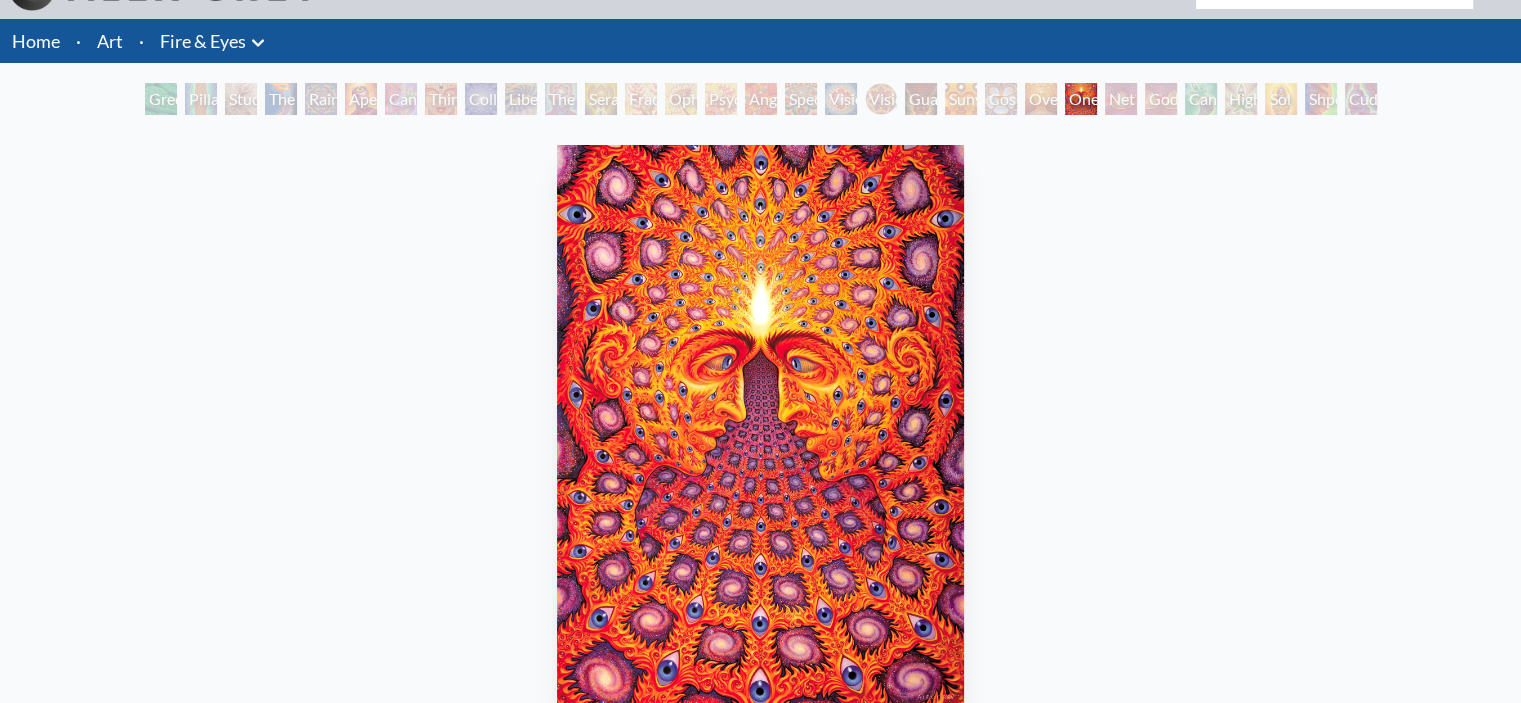 click on "Net of Being" at bounding box center (1121, 99) 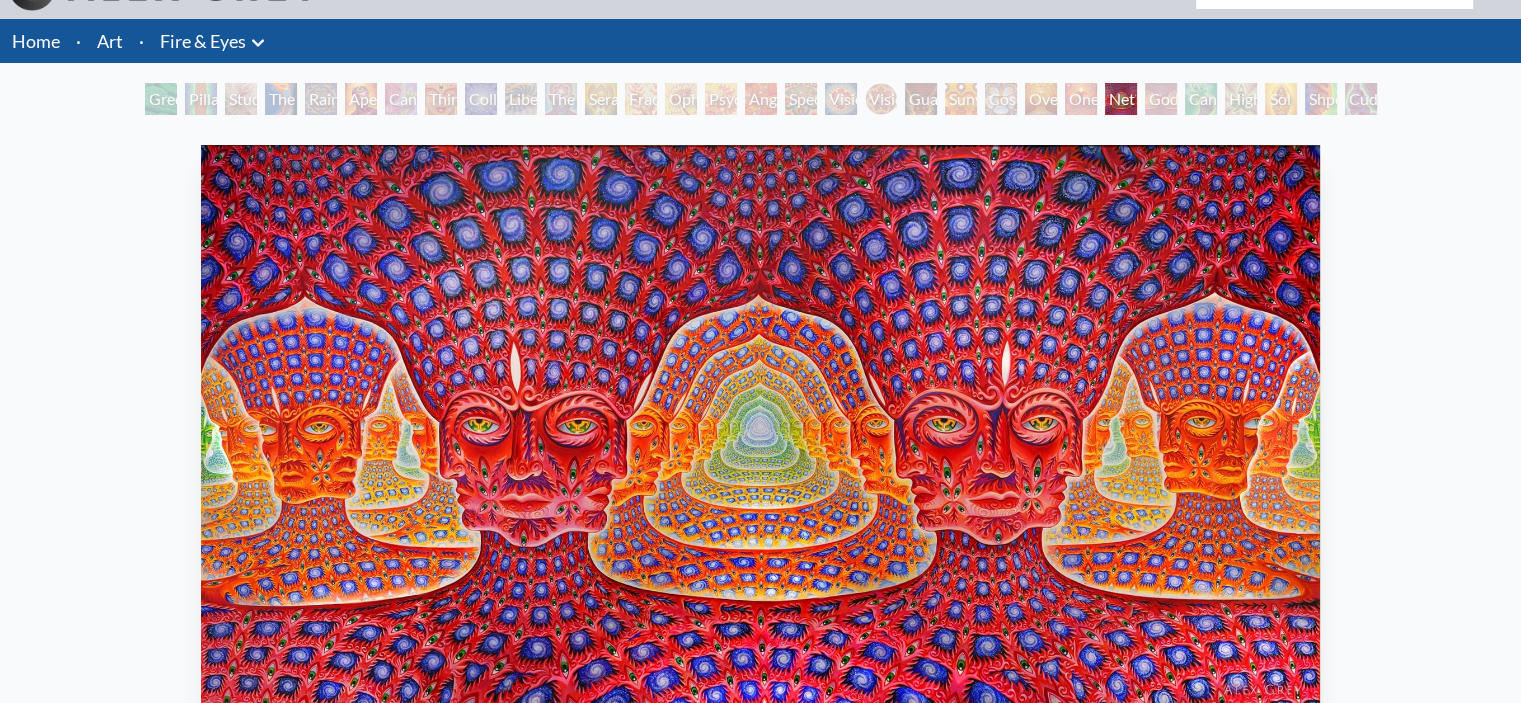 click on "Net of Being" at bounding box center [1121, 99] 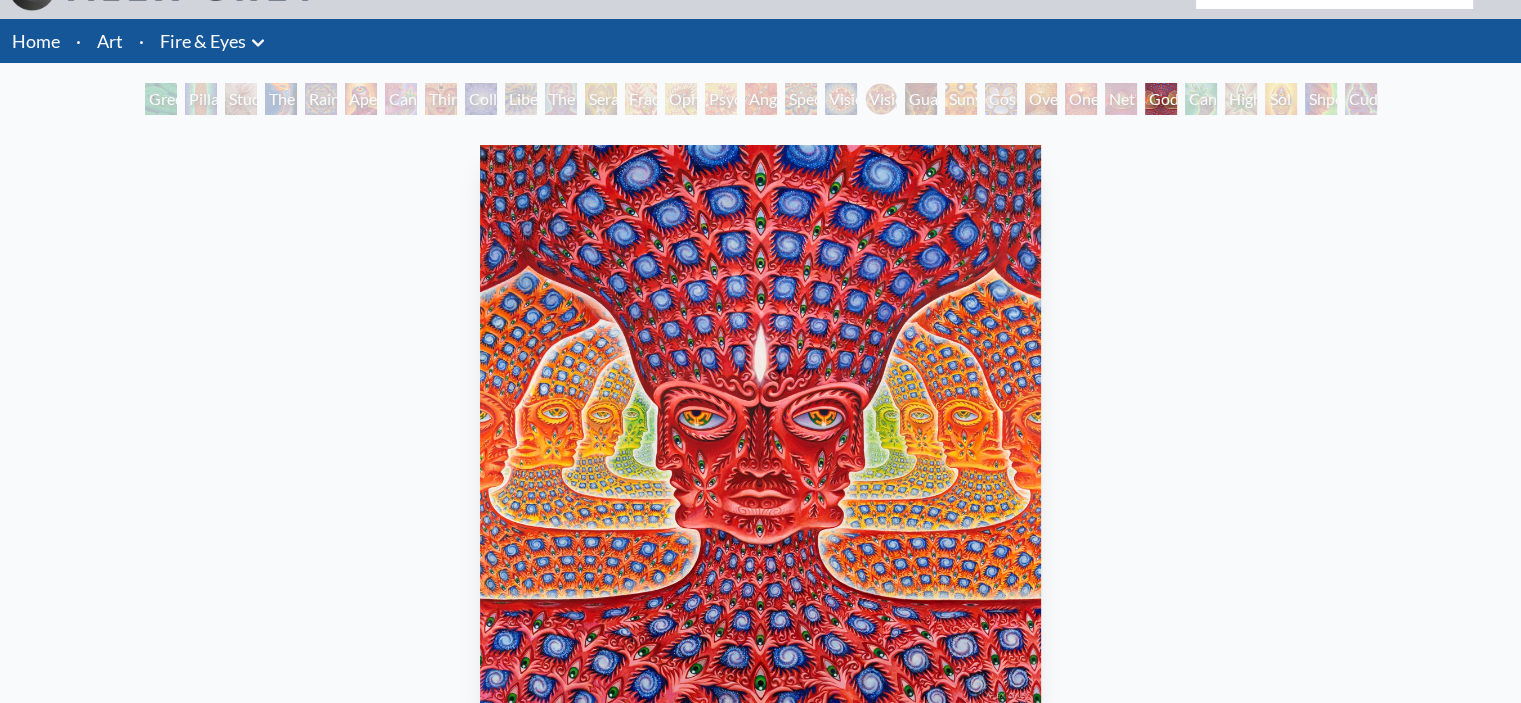 click on "Home" at bounding box center [34, 41] 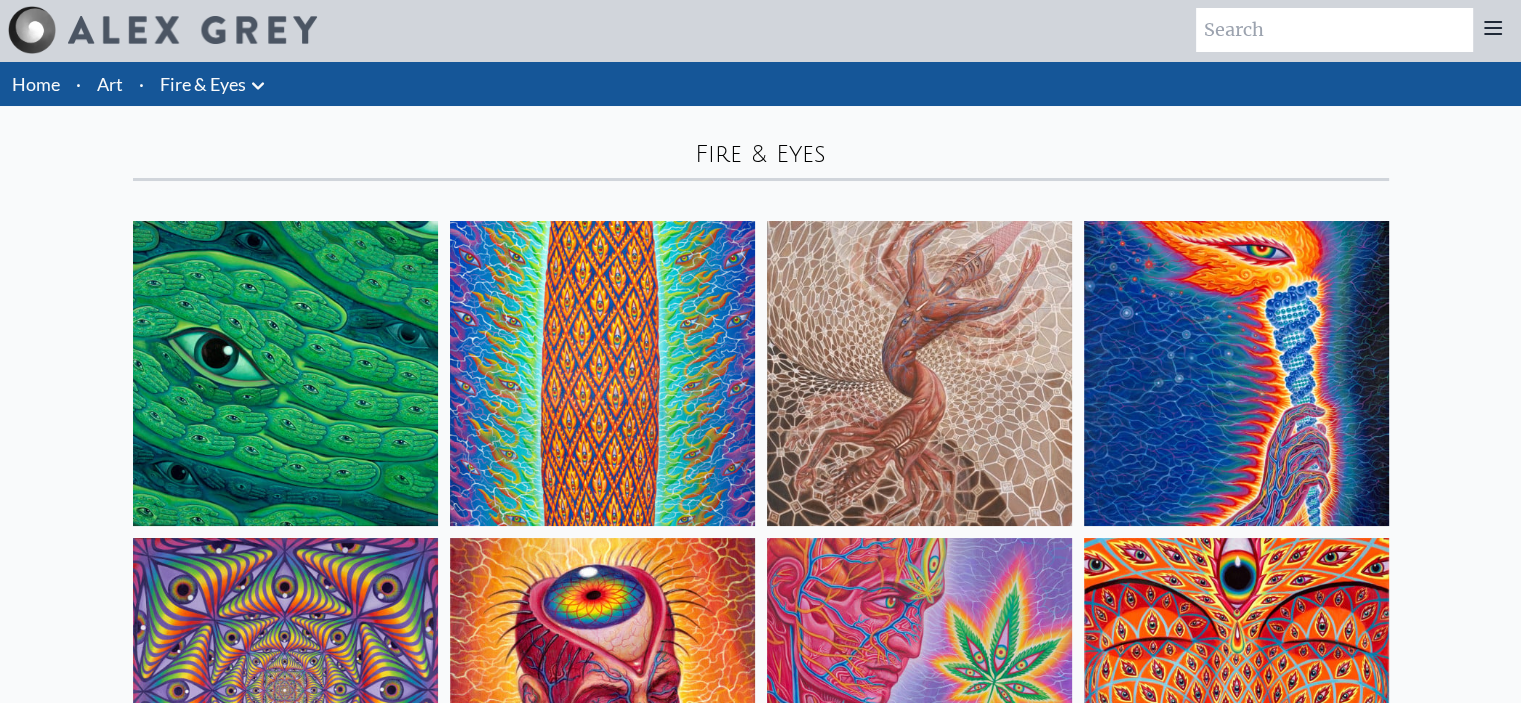 scroll, scrollTop: 0, scrollLeft: 0, axis: both 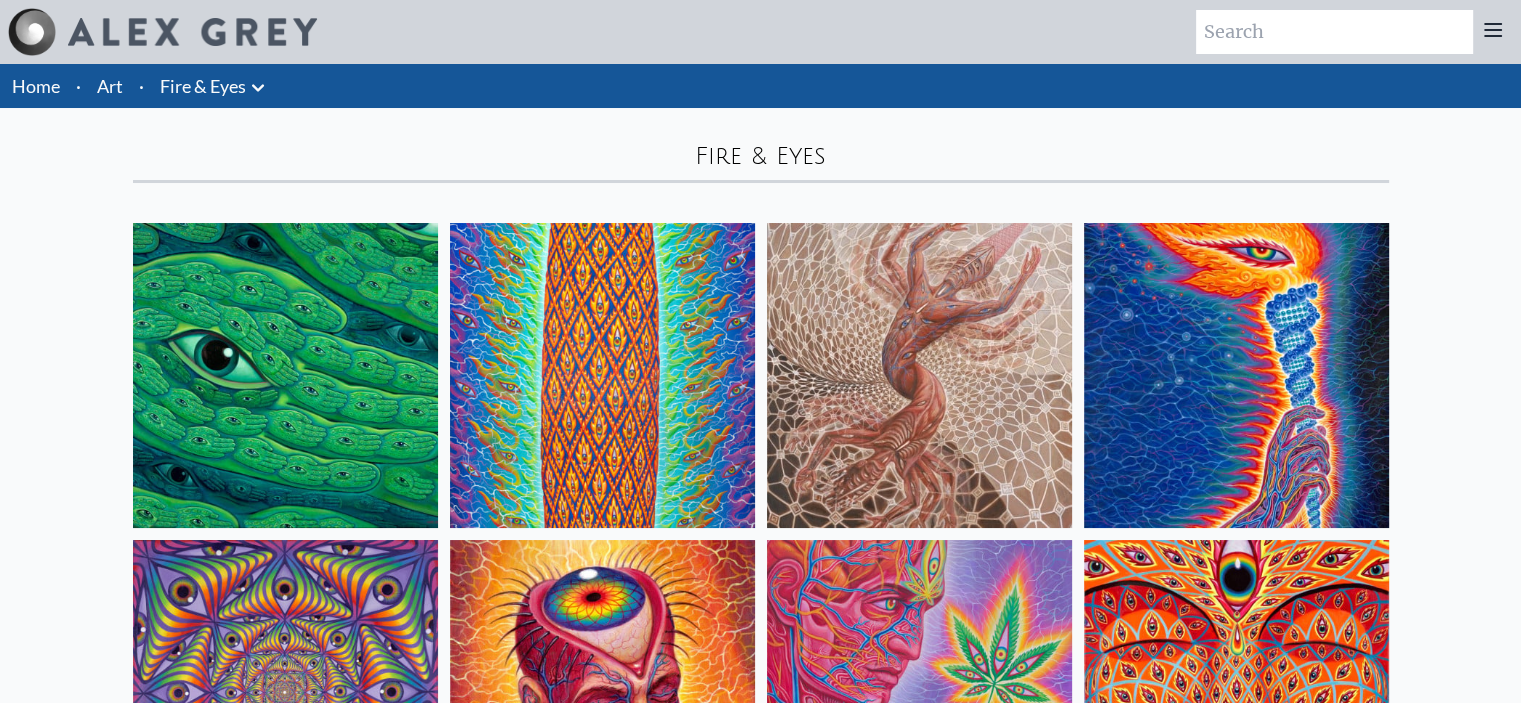 click on "Art" at bounding box center [110, 86] 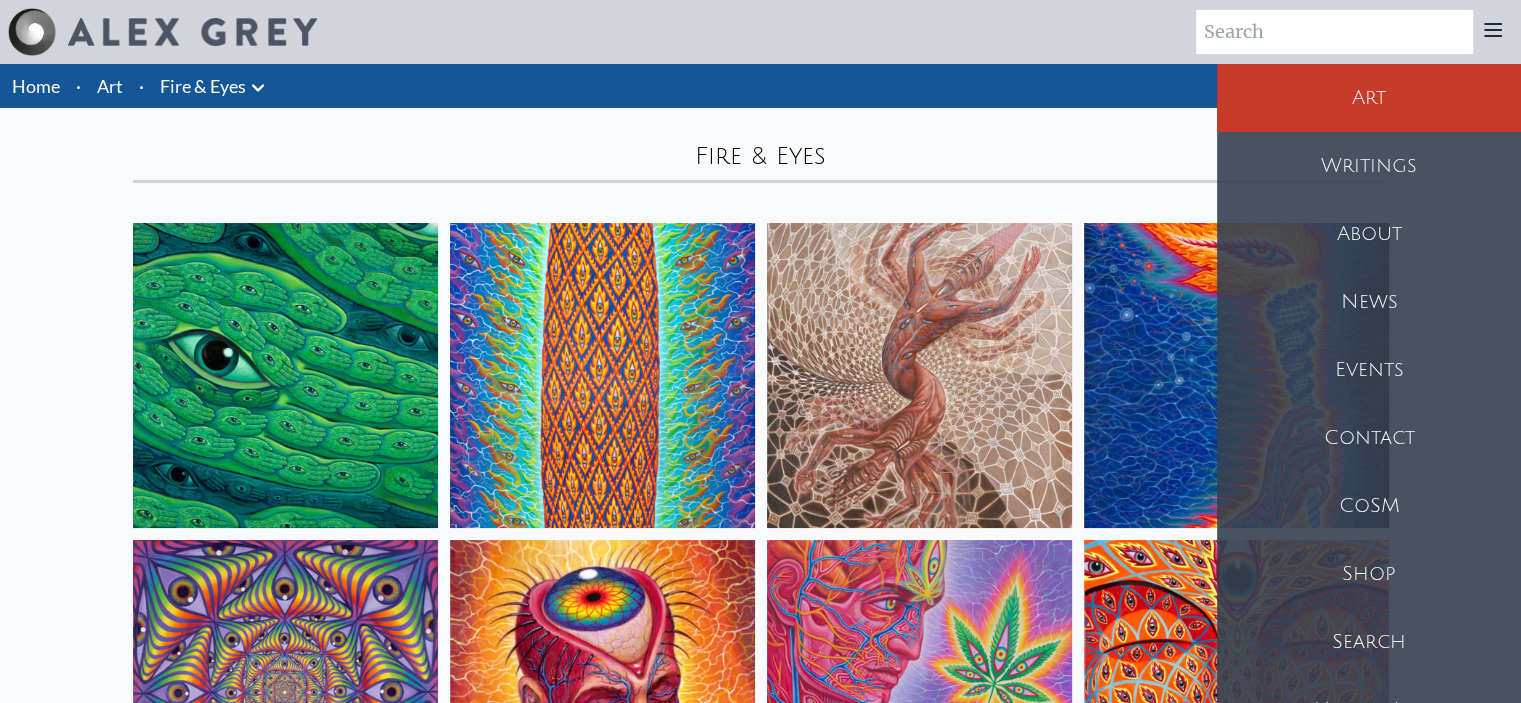 click on "About" at bounding box center [1369, 234] 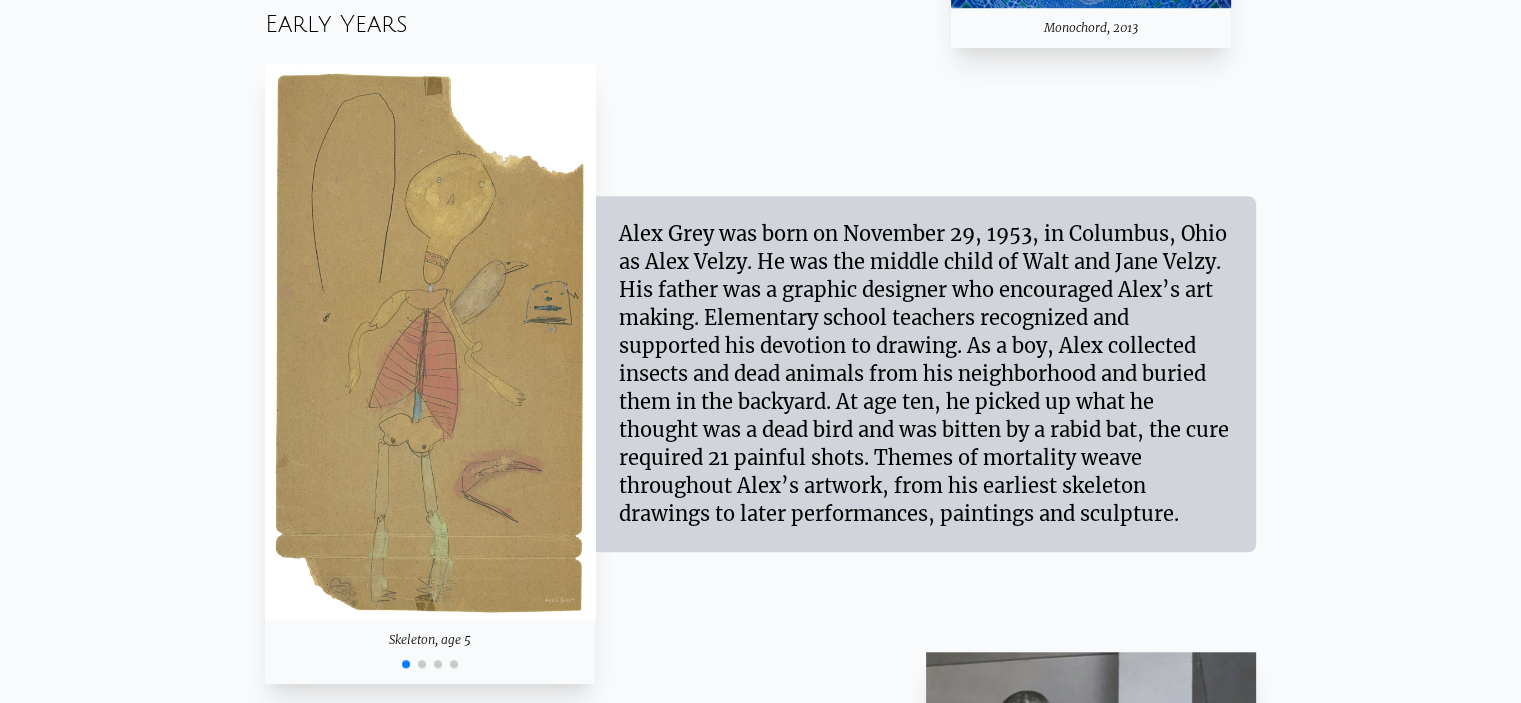 scroll, scrollTop: 1620, scrollLeft: 0, axis: vertical 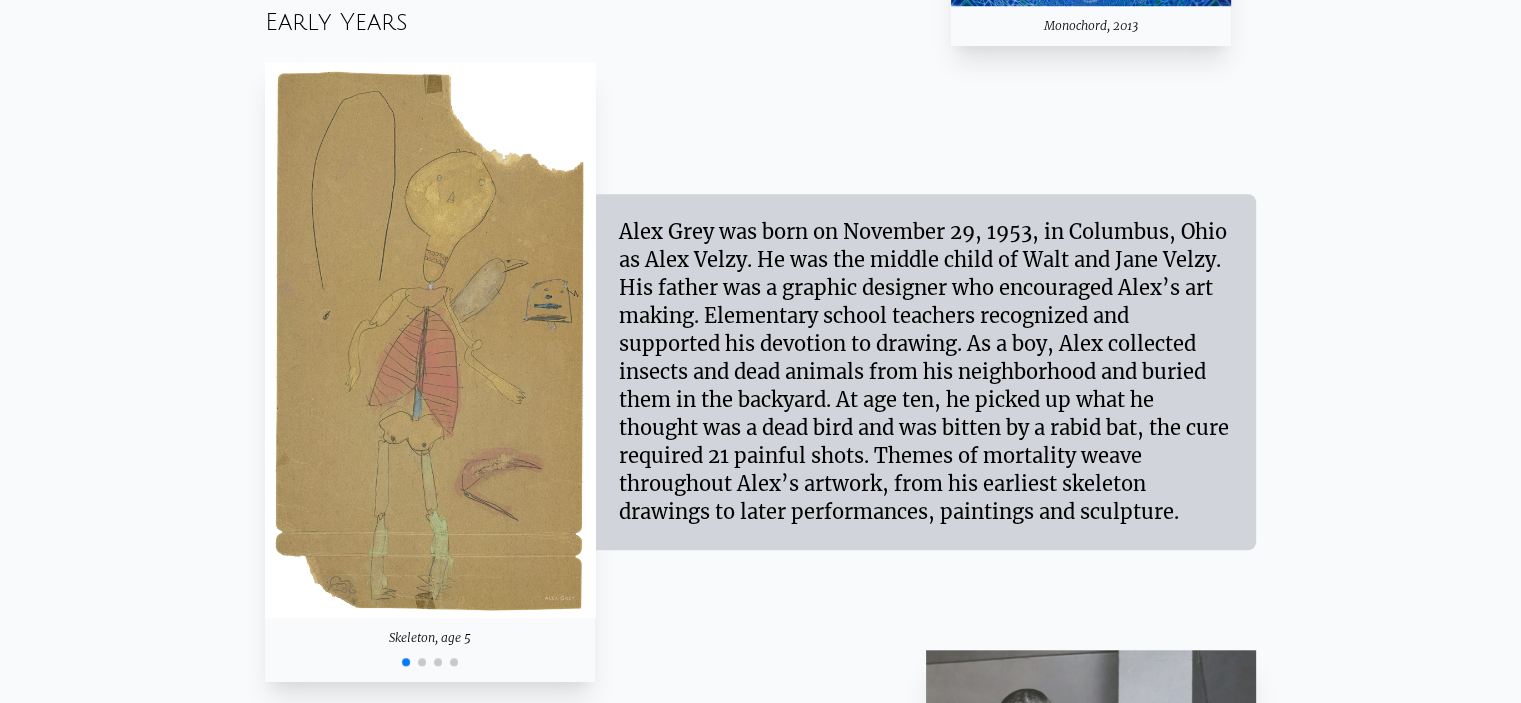 click at bounding box center [422, 662] 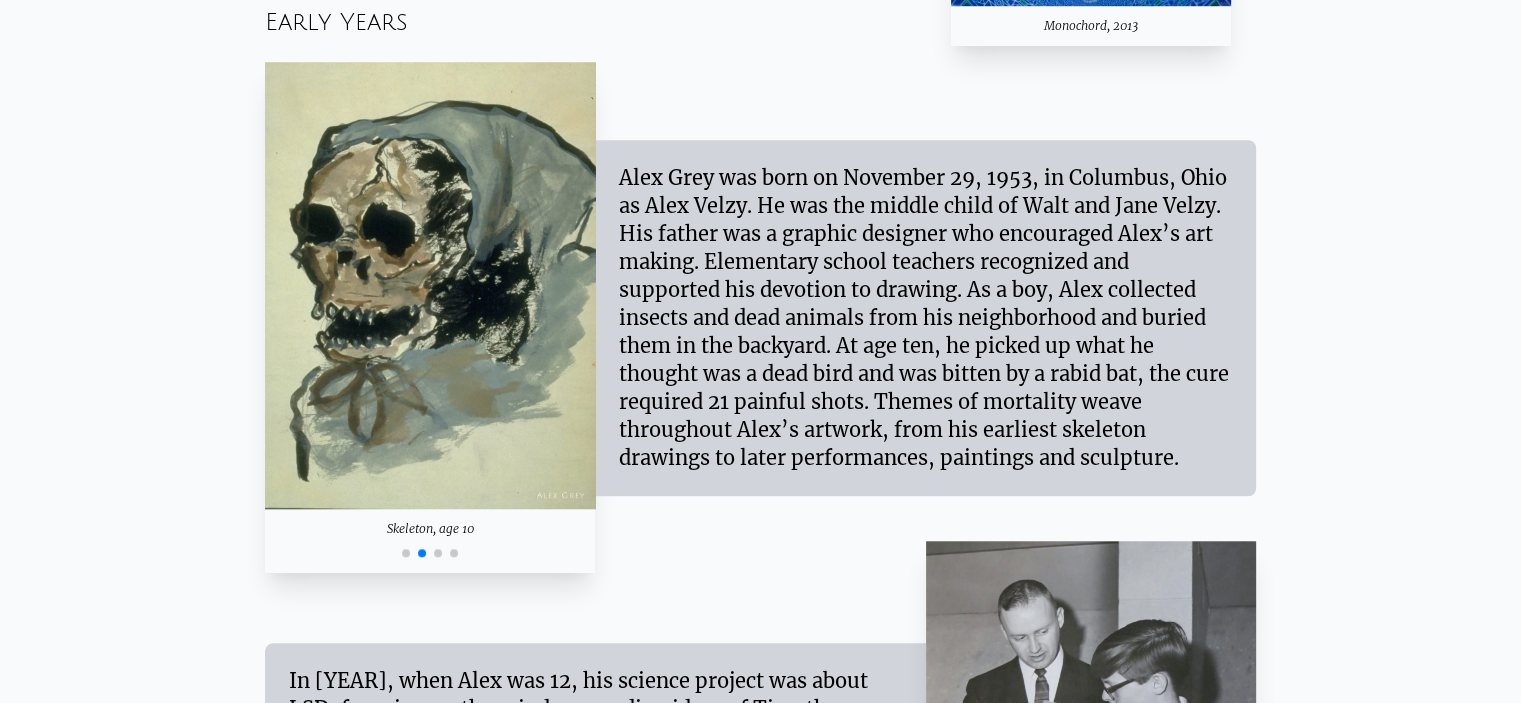 click at bounding box center (430, 551) 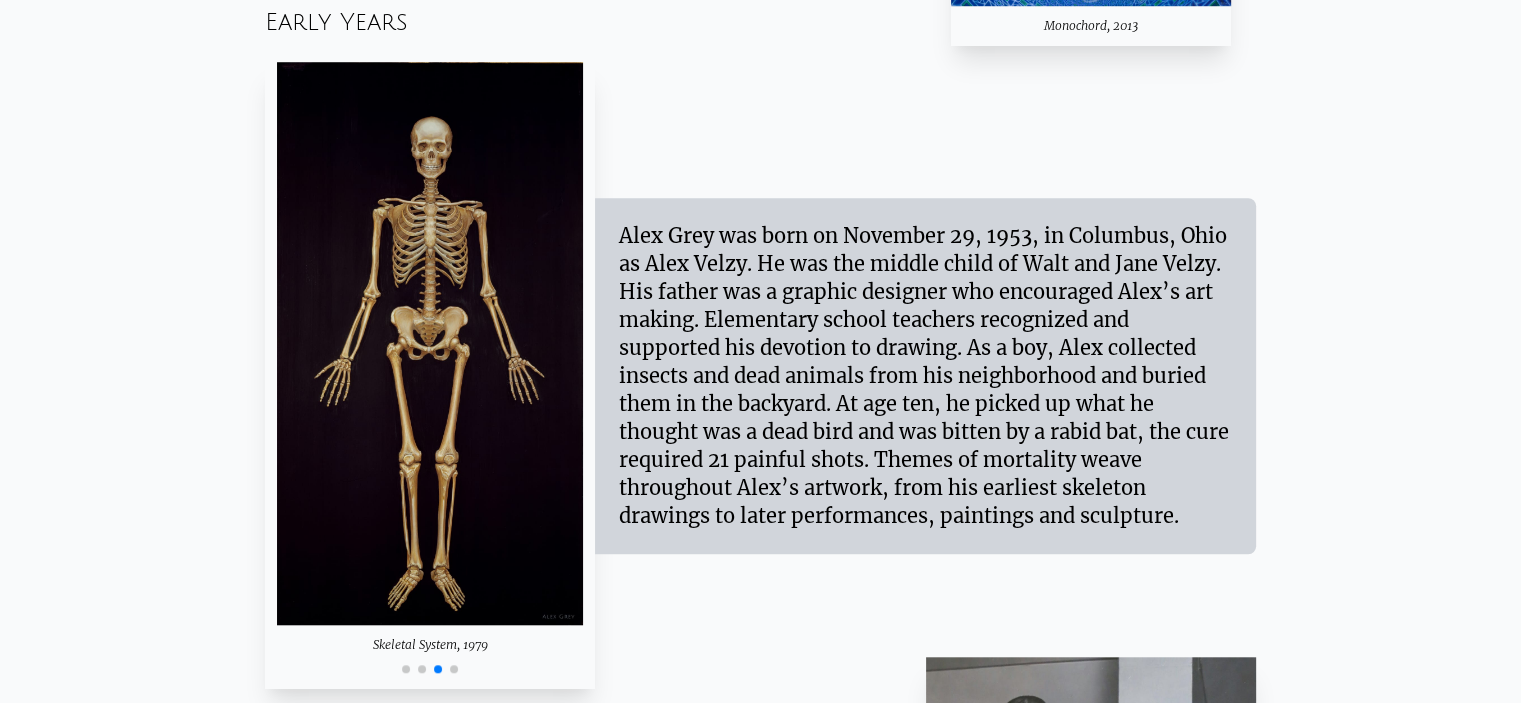 click at bounding box center [430, 667] 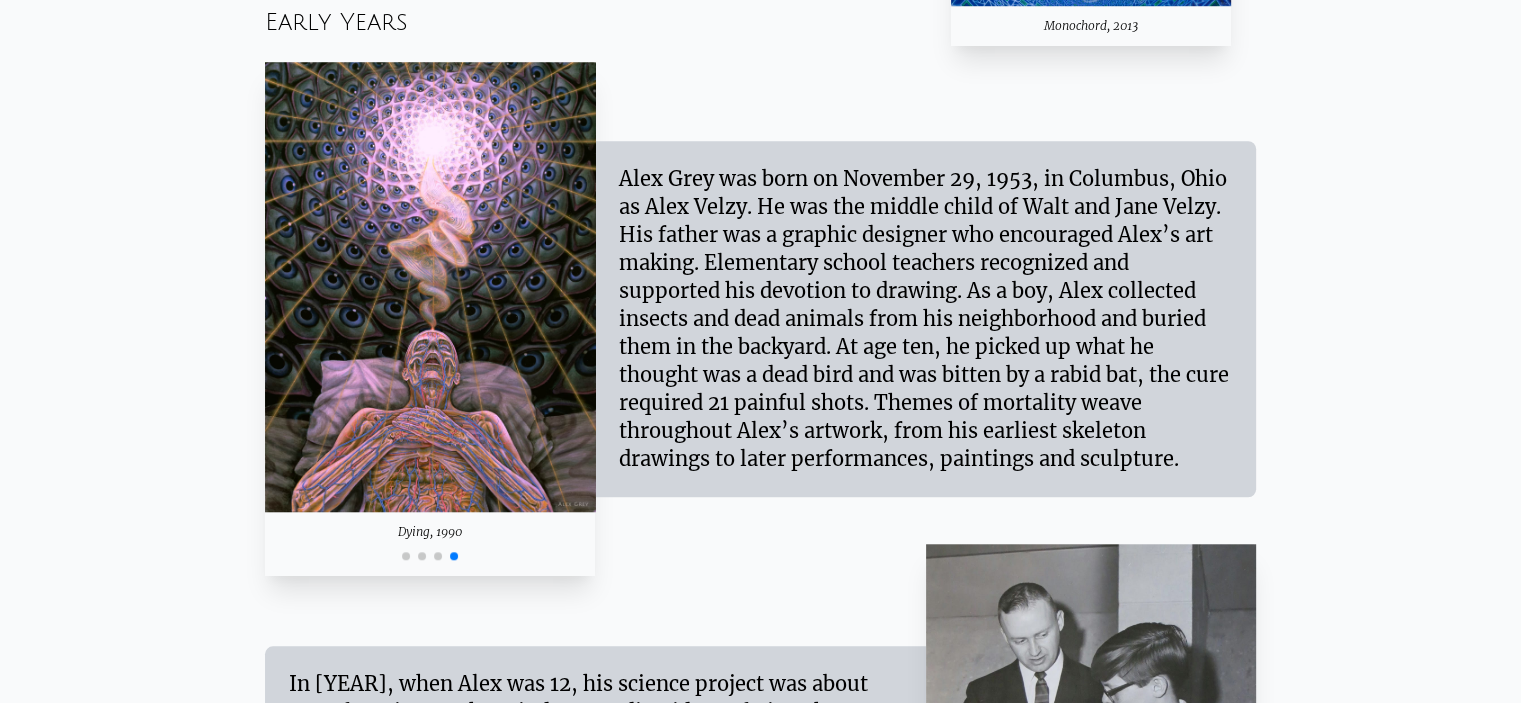 click at bounding box center (406, 556) 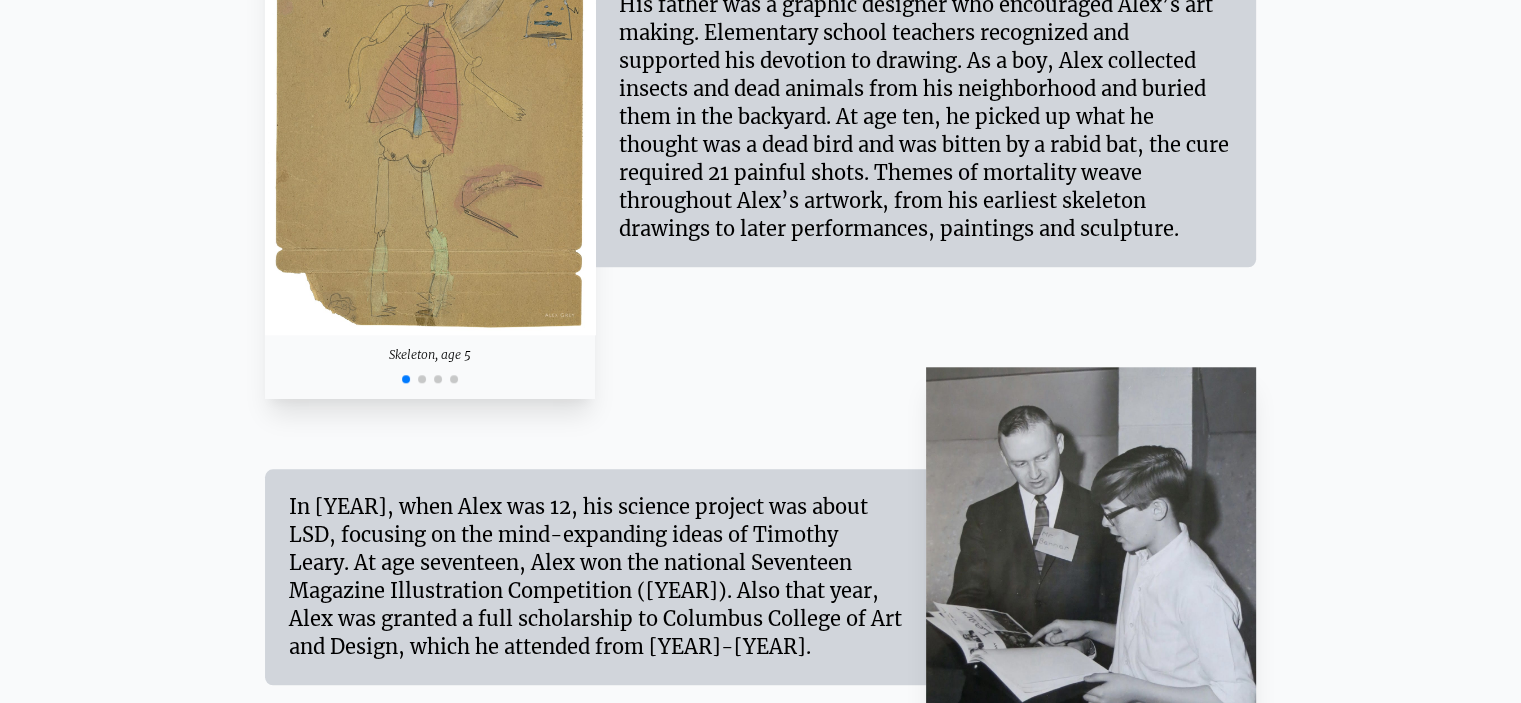scroll, scrollTop: 2083, scrollLeft: 0, axis: vertical 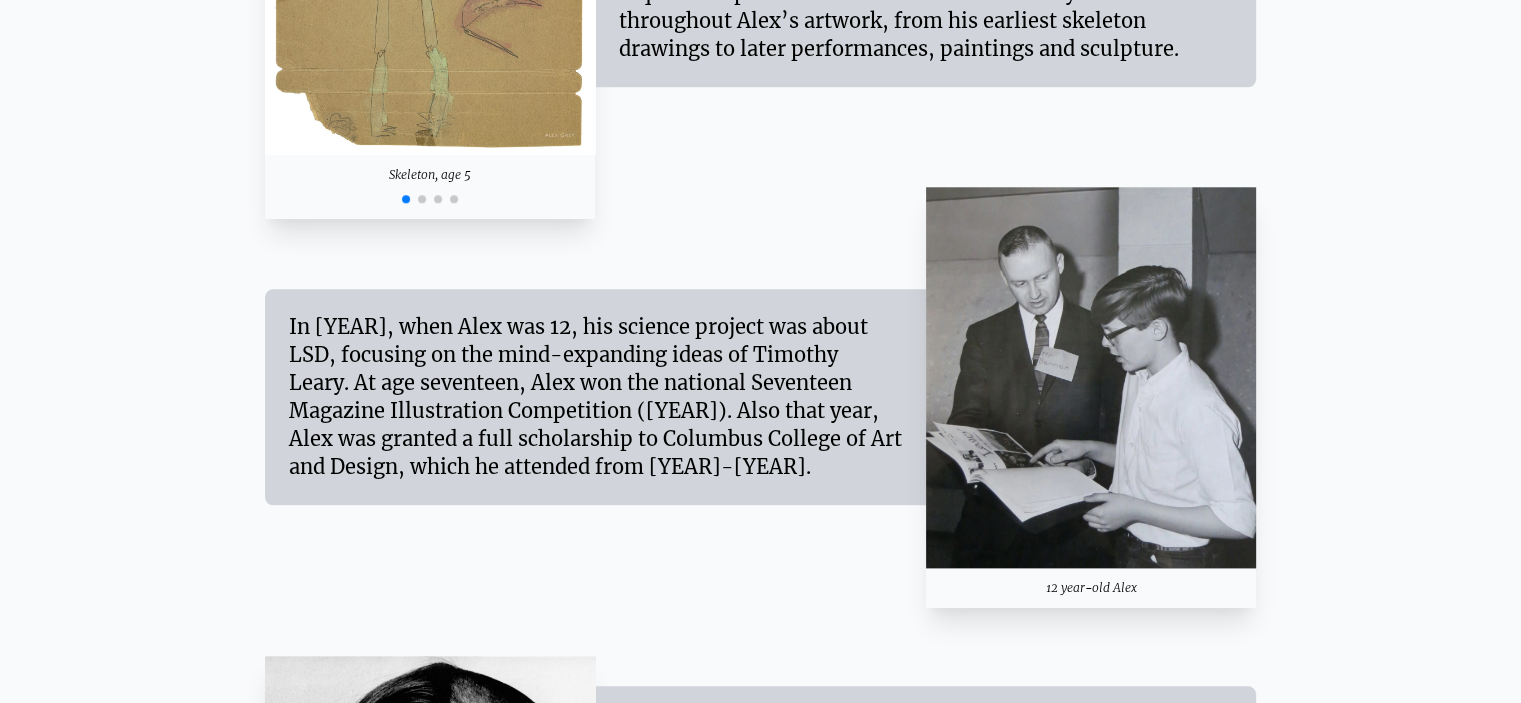 click on "Mystic Eye: The Story of Alex Grey
Photography: Eric Allen
Ken Wilber, 1998
Alex Grey might be the most significant artist alive.
In a world gone postmodern, bereft of meaning and value, cut loose on a sea of irony and indifference,
Alex is taking a stunning stand: there is a God, there is Spirit,
there is a transcendental ground and goal of human development and unfolding.
Higher realities are available to us – that is the message of Alex Grey’s art.
– Ken Wilber
Integral philosopher & author
Monochord, 2013
Early Years" at bounding box center [760, 4921] 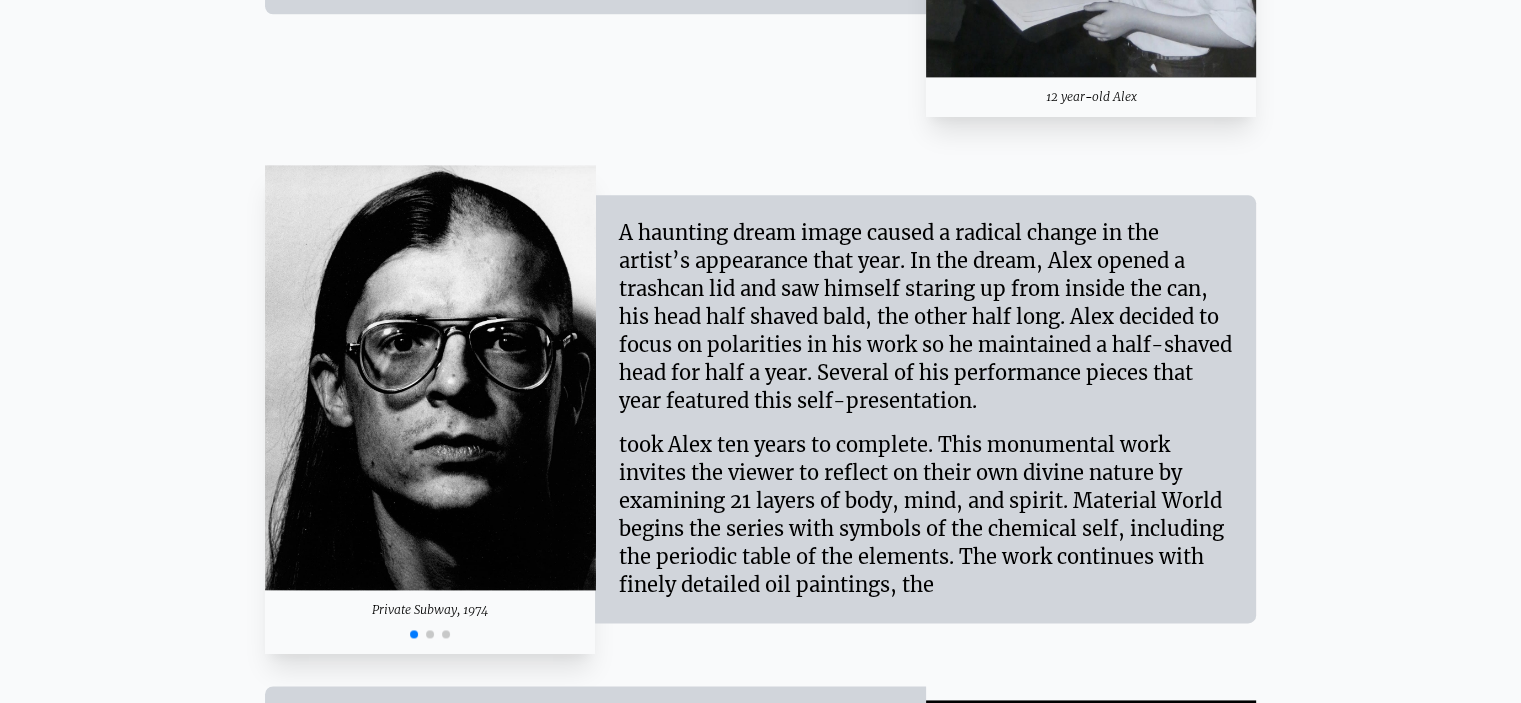 scroll, scrollTop: 2578, scrollLeft: 0, axis: vertical 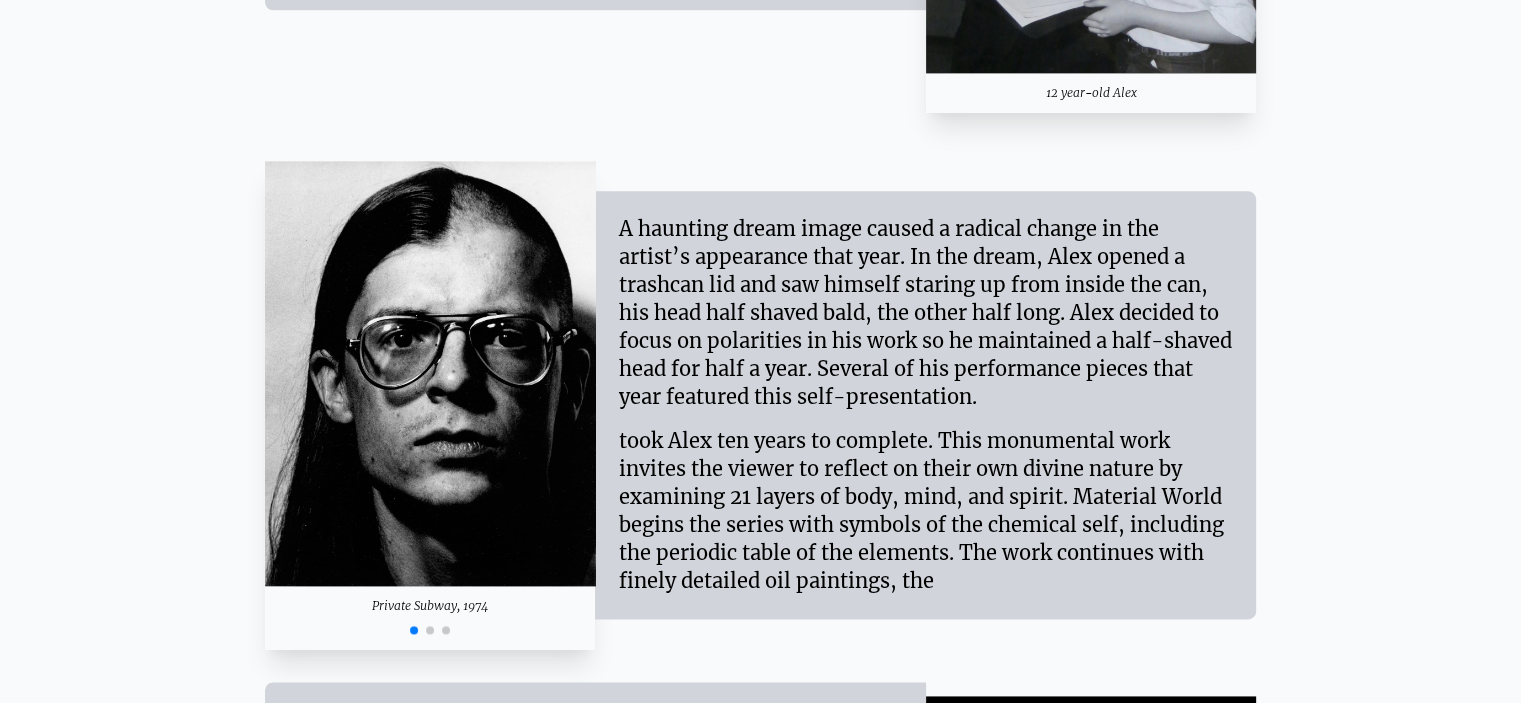 click at bounding box center [430, 630] 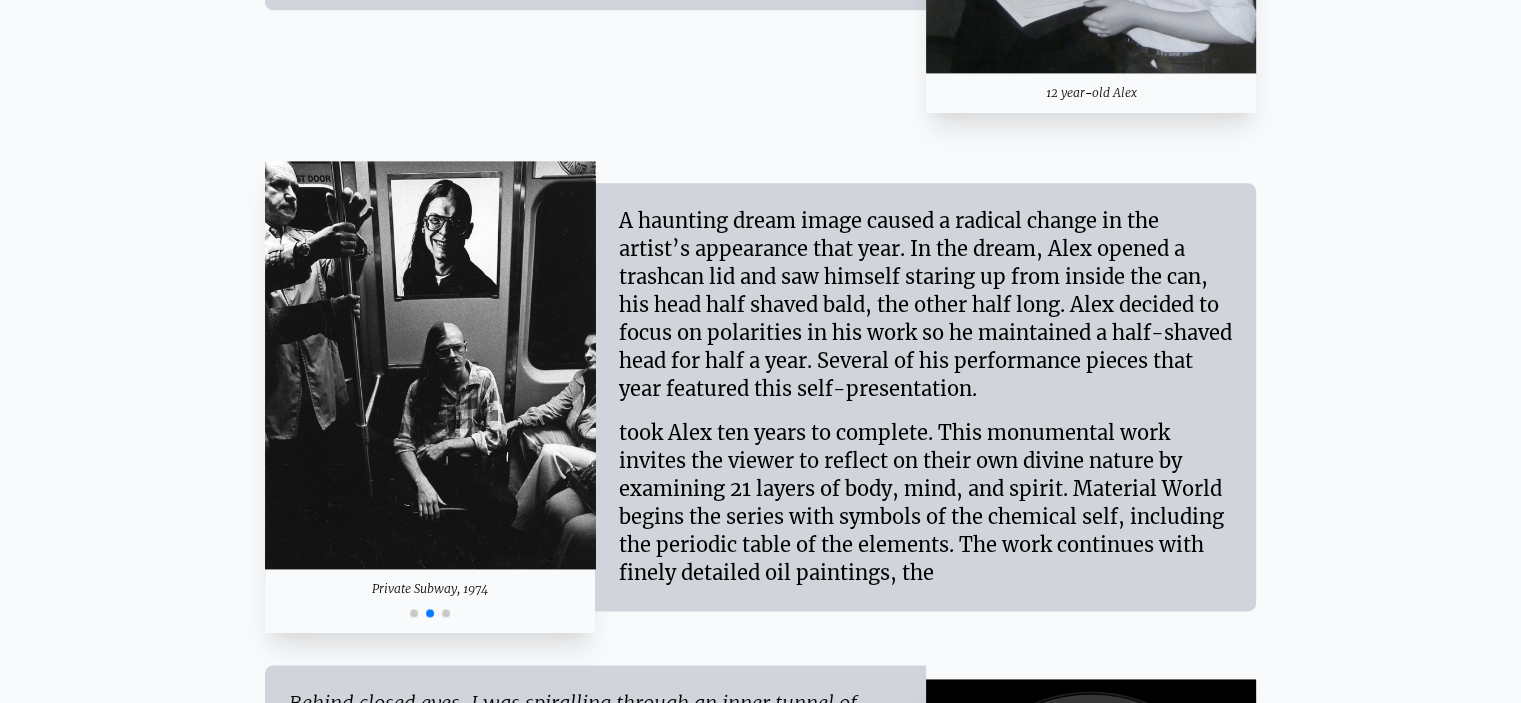 click at bounding box center (446, 613) 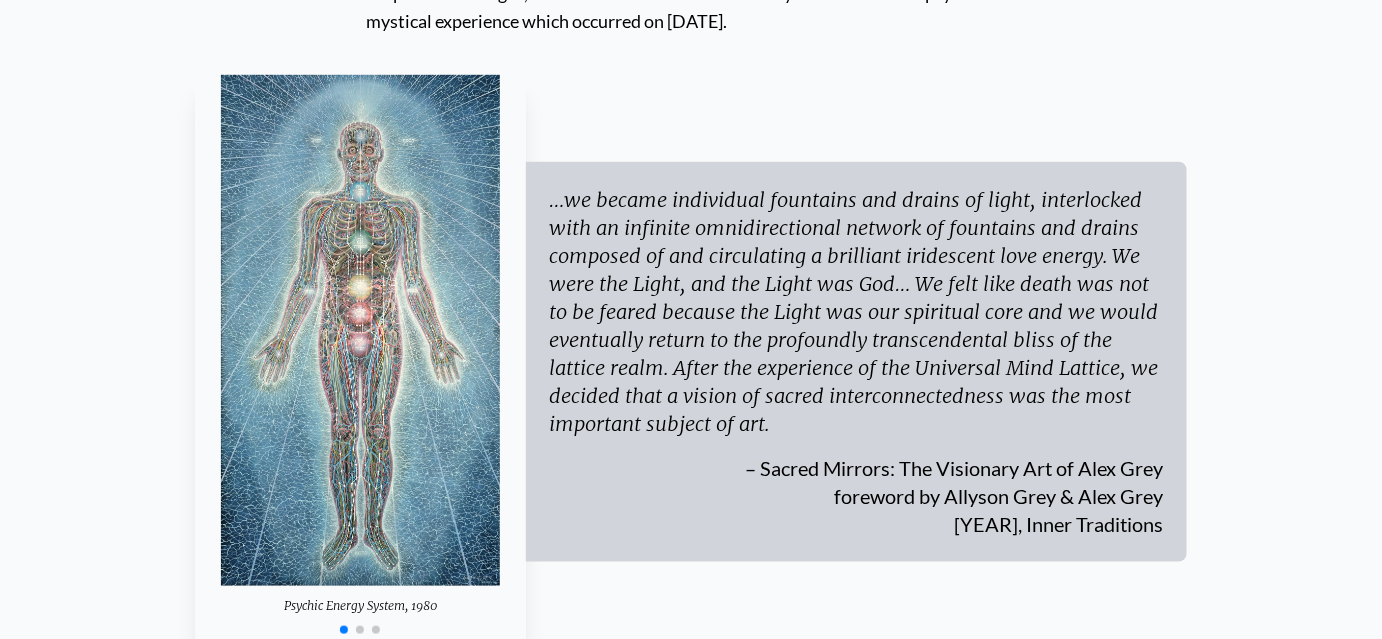 scroll, scrollTop: 5516, scrollLeft: 0, axis: vertical 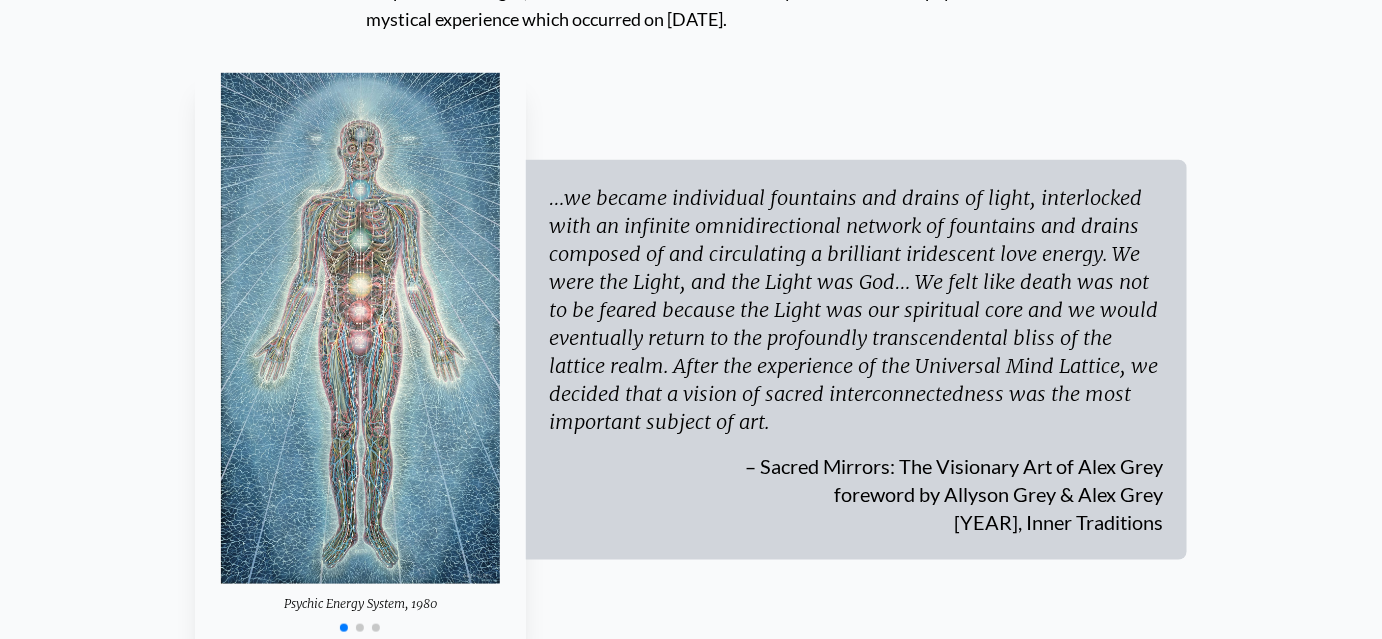 click at bounding box center (360, 628) 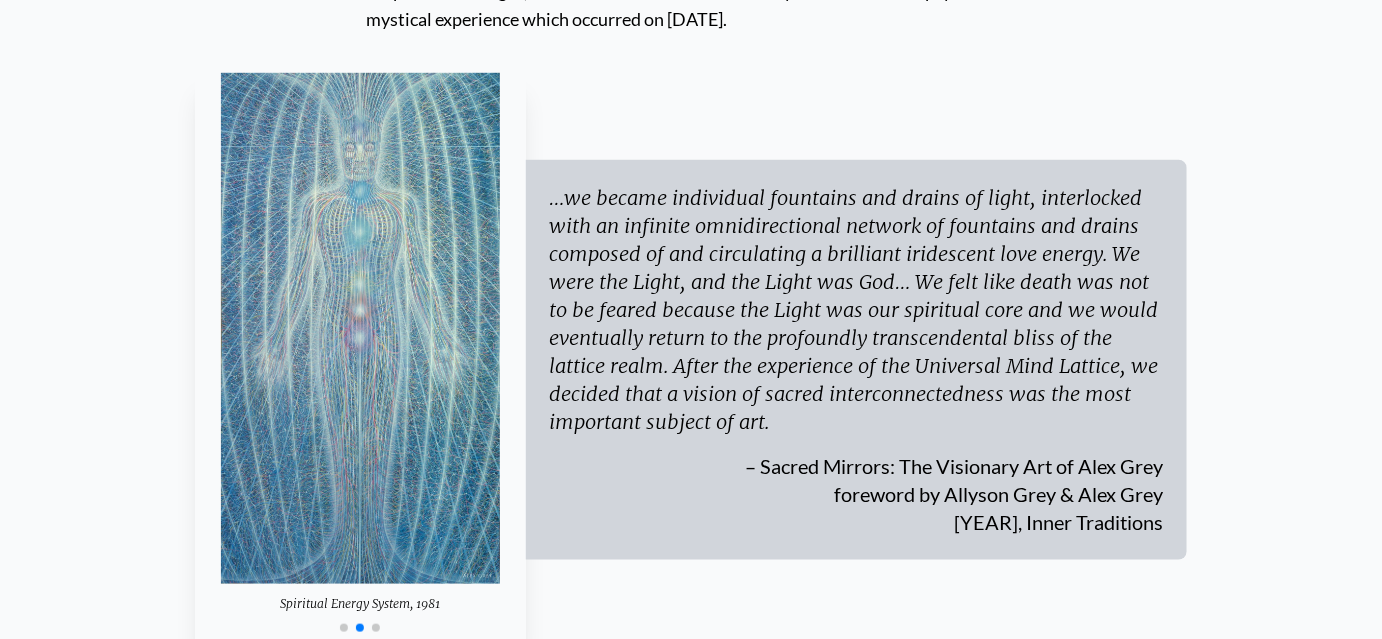 click at bounding box center (376, 628) 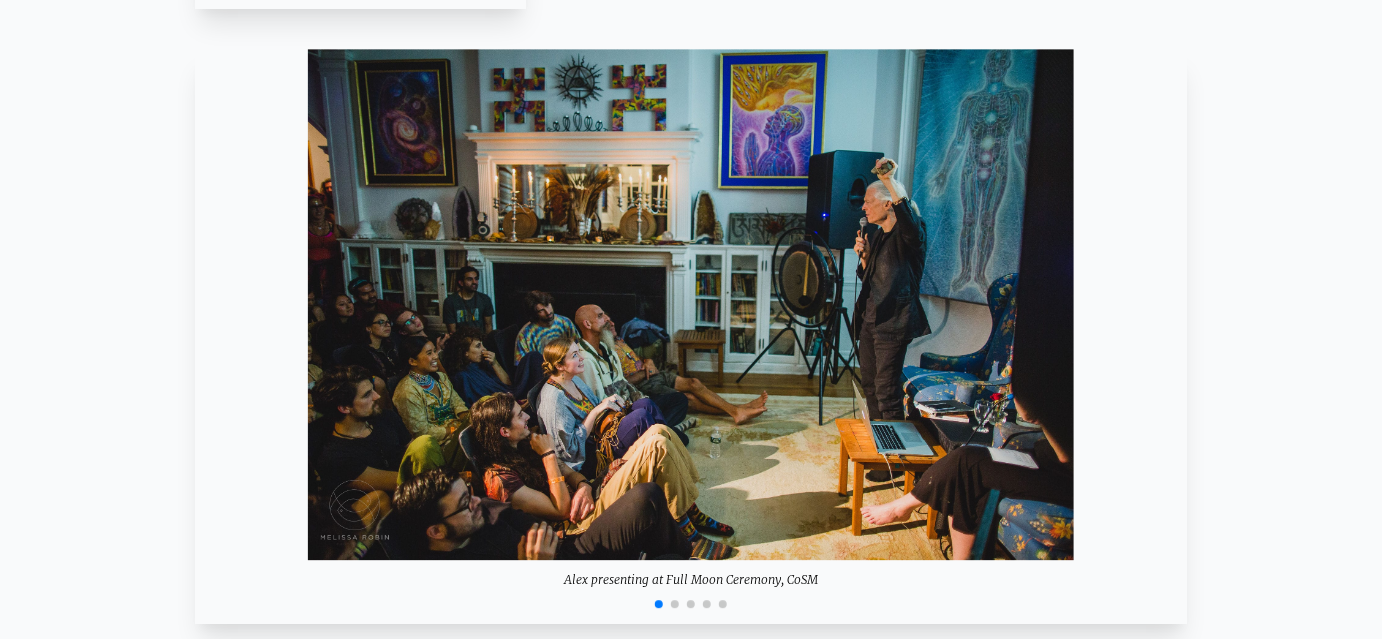scroll, scrollTop: 16778, scrollLeft: 0, axis: vertical 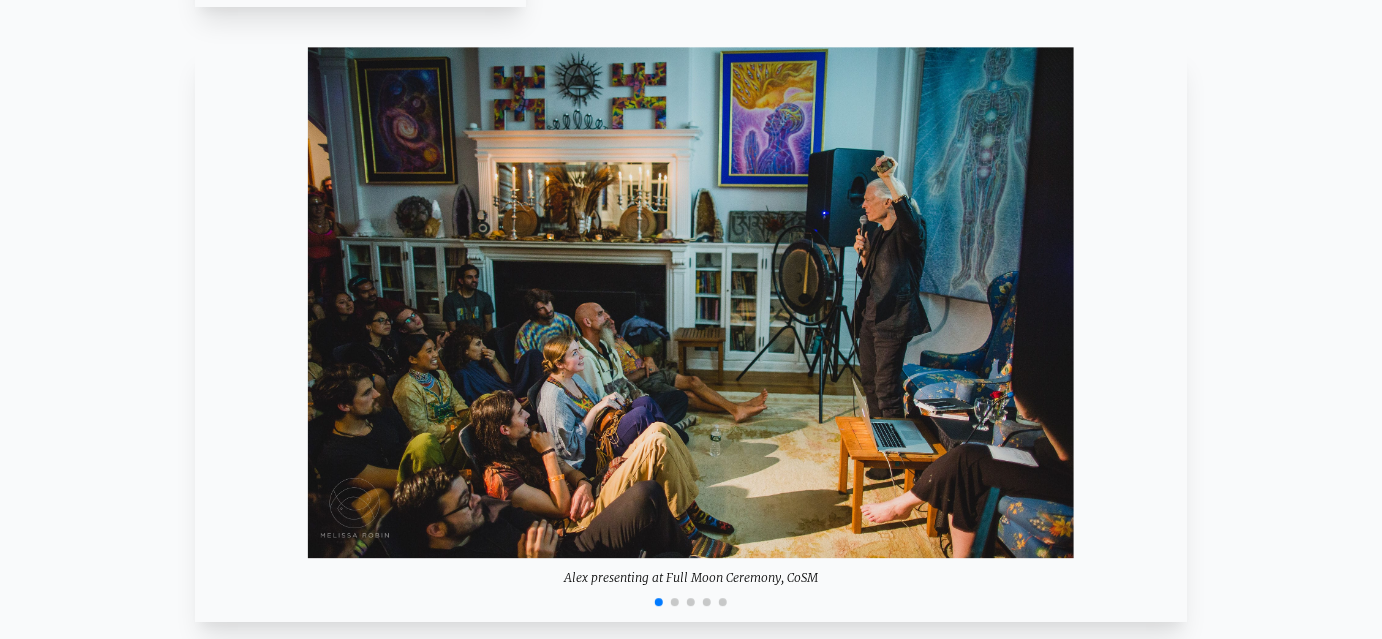 click at bounding box center [675, 602] 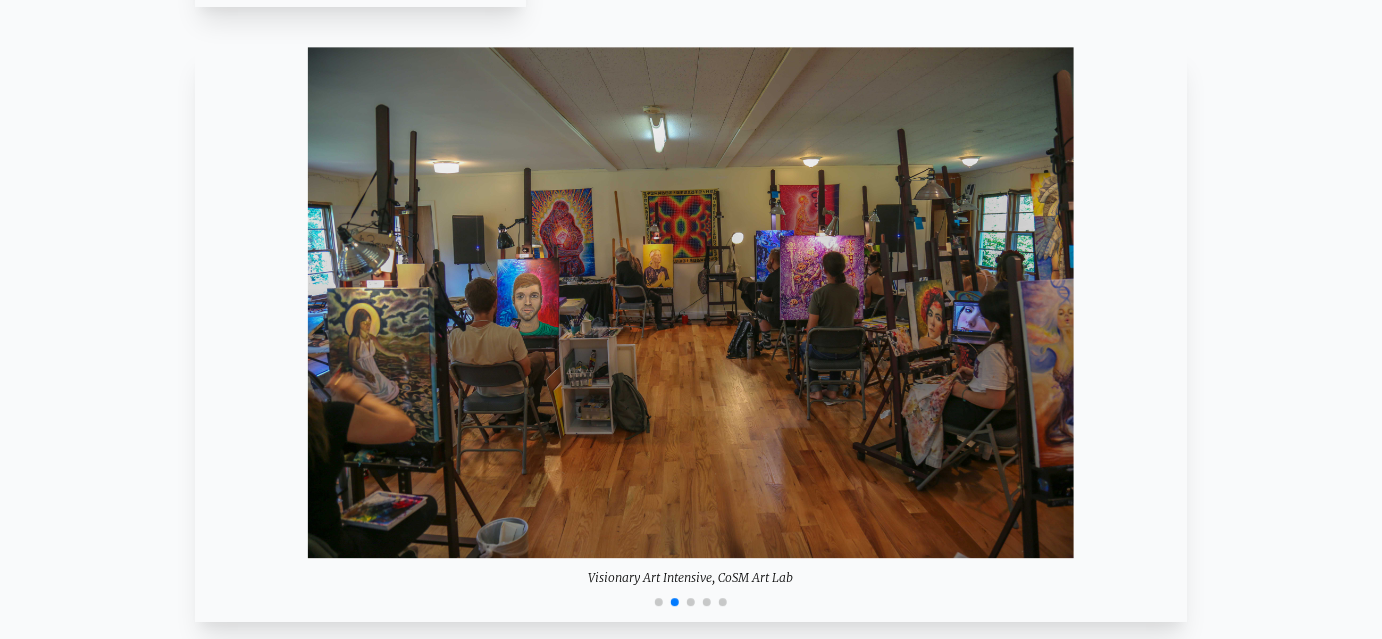 click at bounding box center [659, 602] 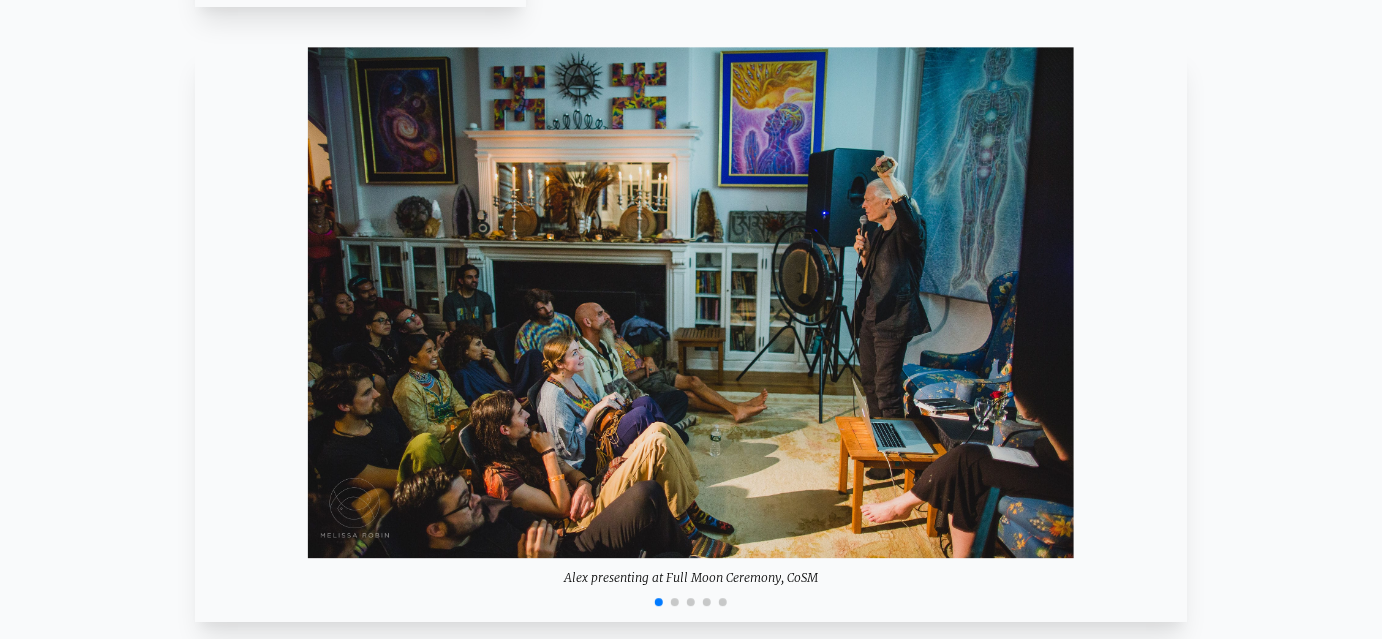 click at bounding box center (675, 602) 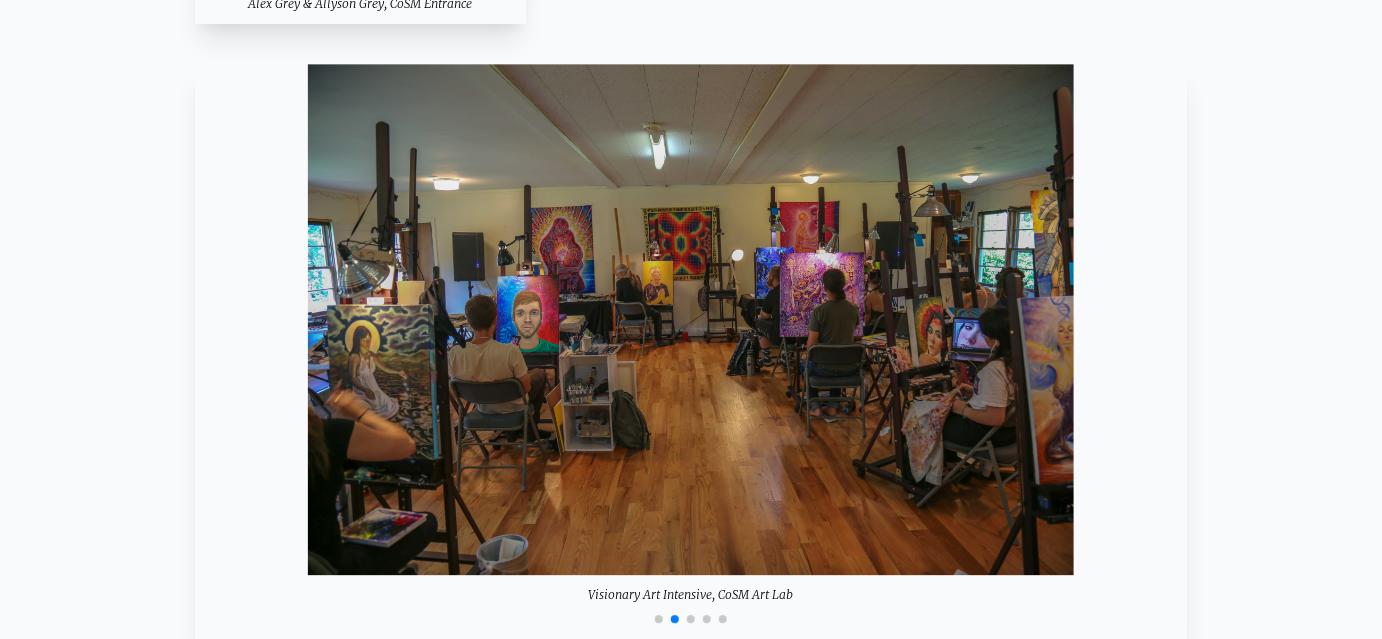 scroll, scrollTop: 16759, scrollLeft: 0, axis: vertical 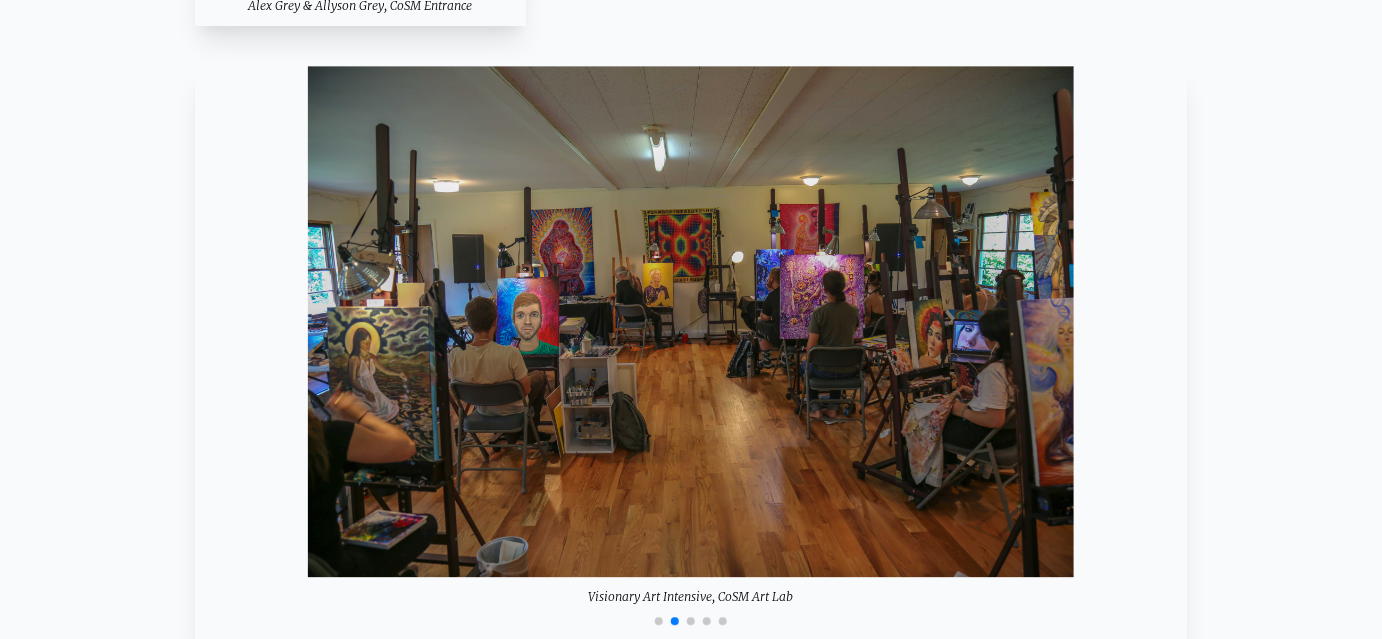 click at bounding box center (691, 621) 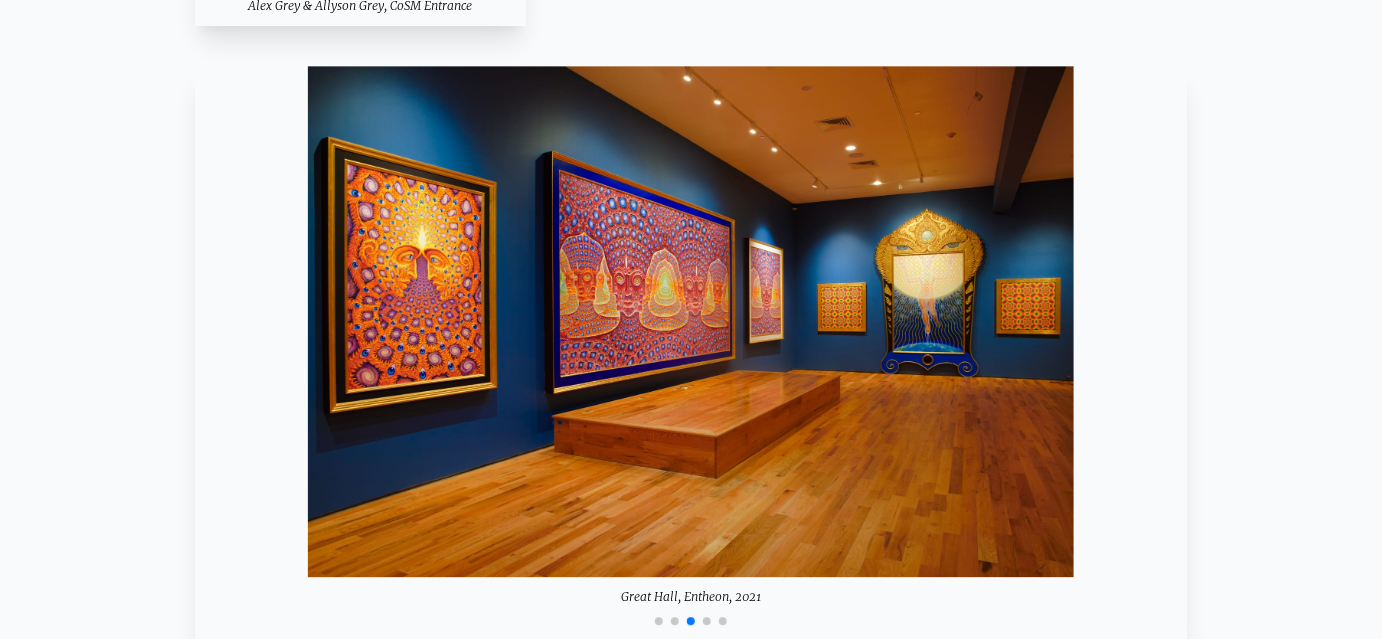 click at bounding box center [707, 621] 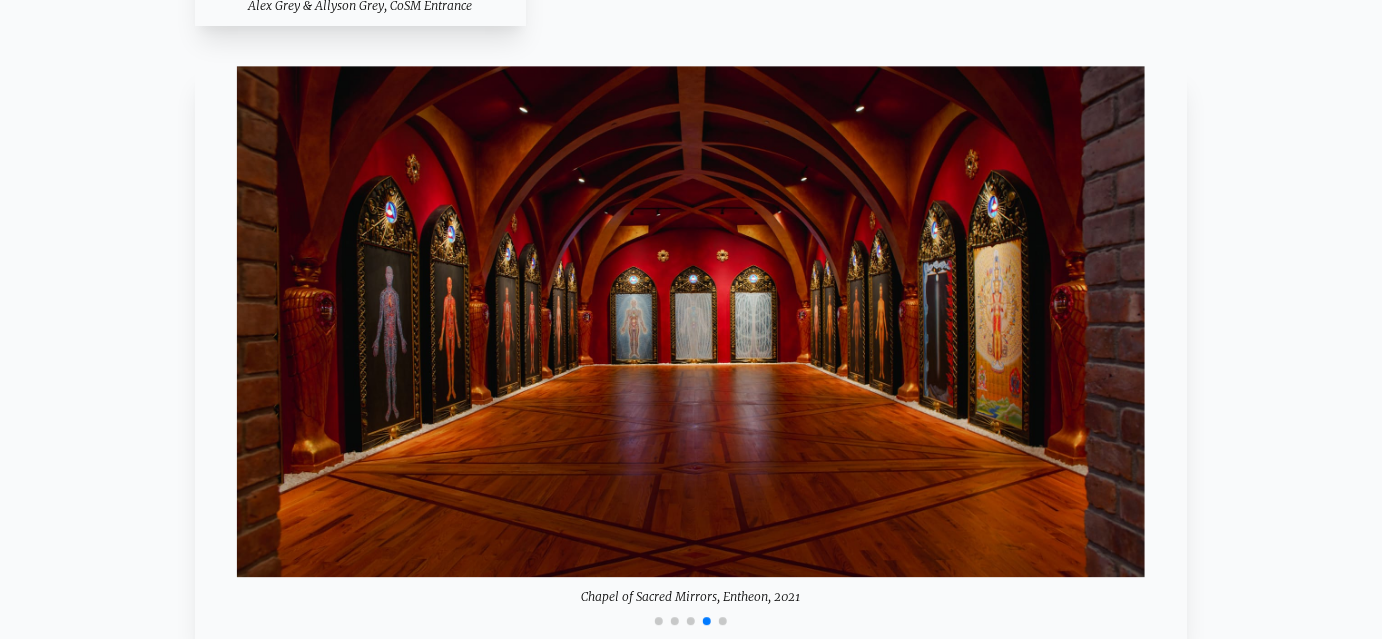 click at bounding box center (723, 621) 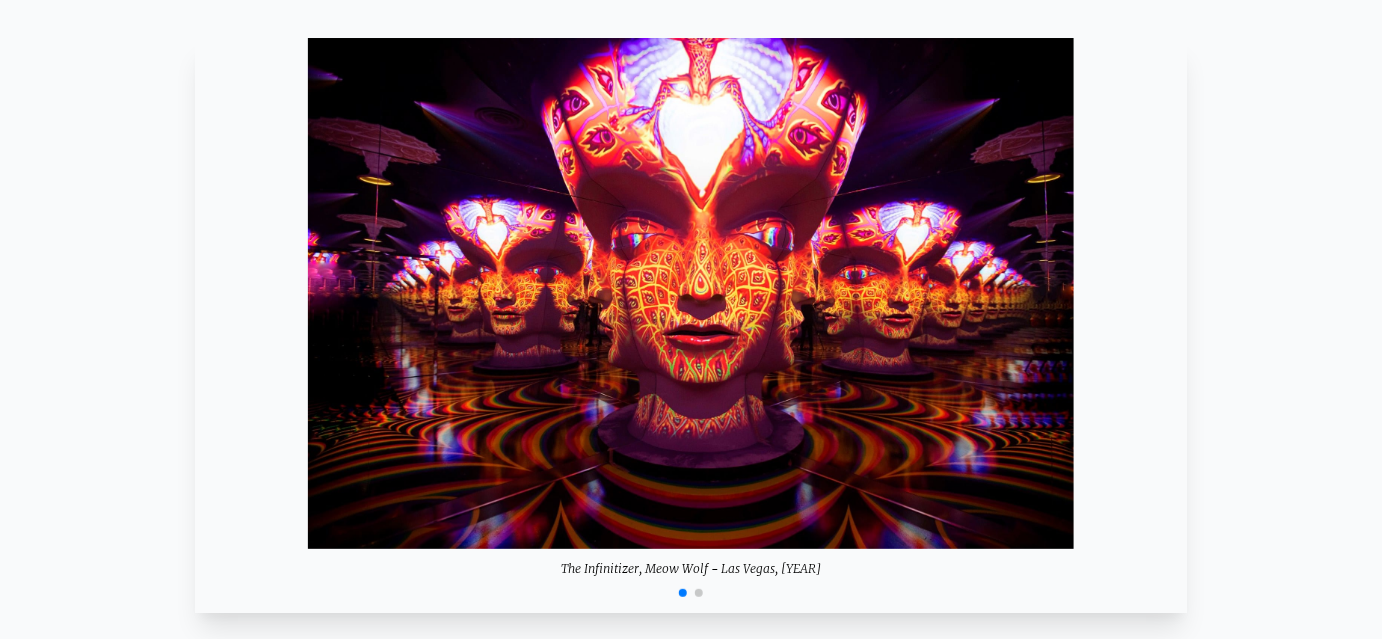 scroll, scrollTop: 17629, scrollLeft: 0, axis: vertical 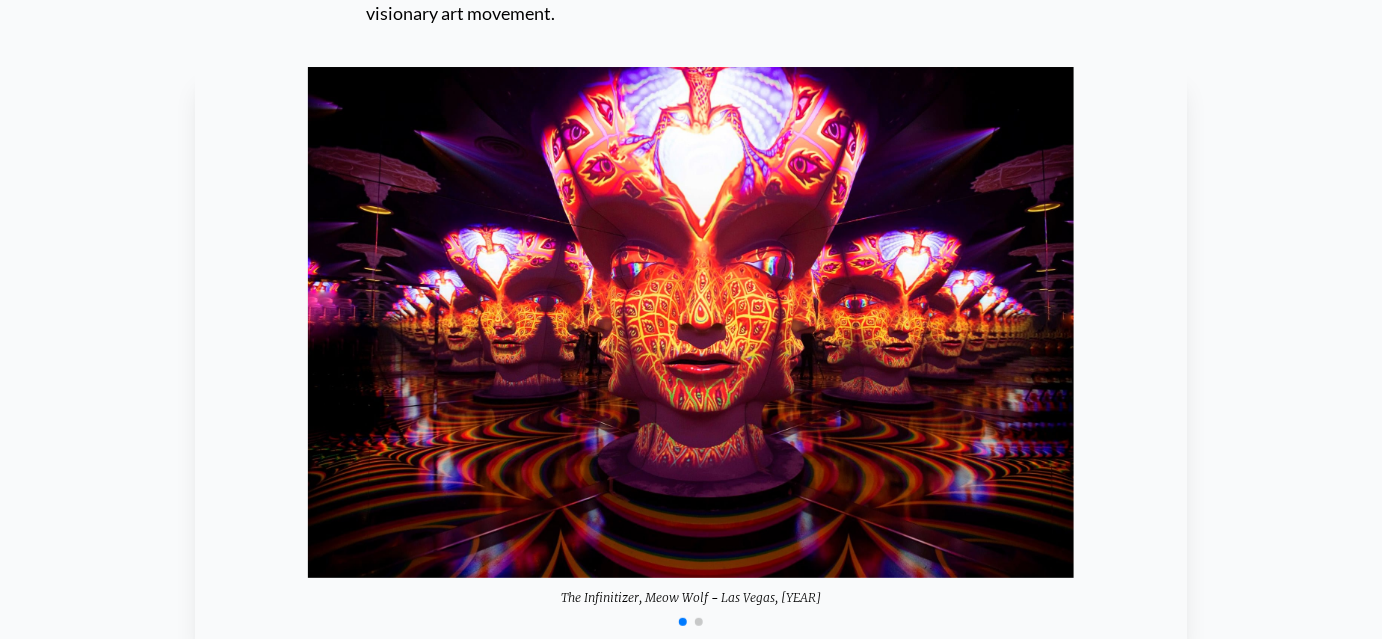 click at bounding box center (699, 622) 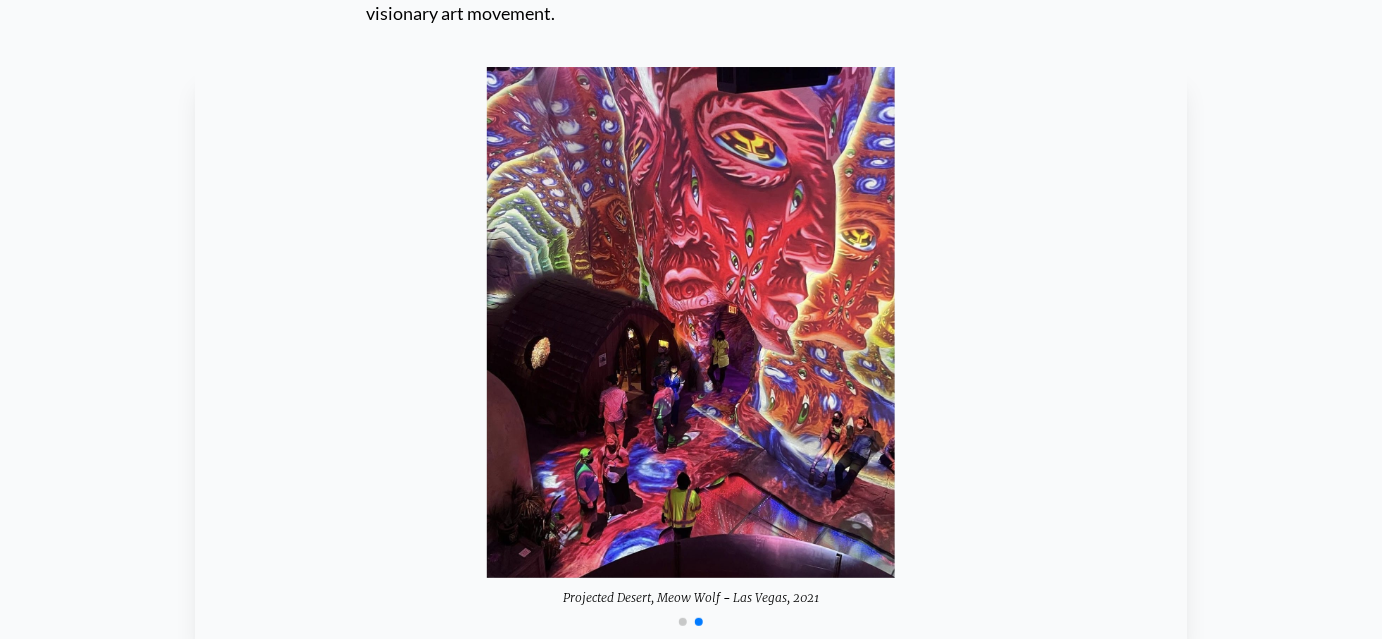 click at bounding box center [683, 622] 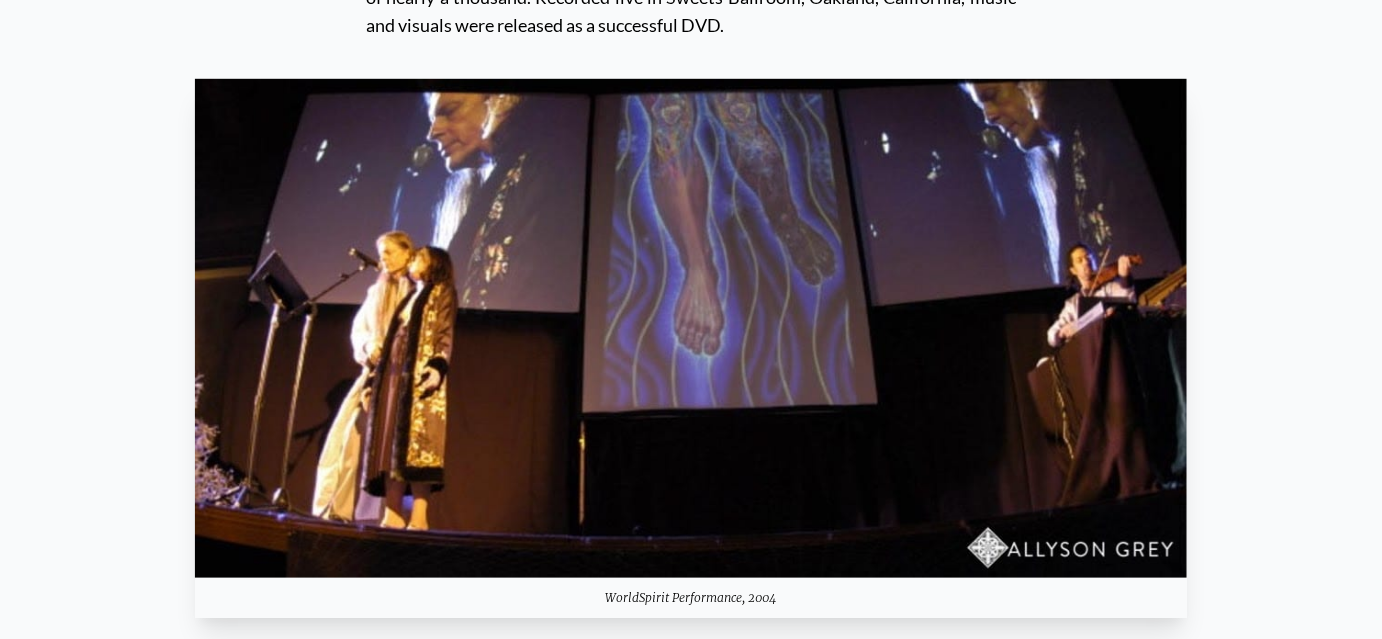 scroll, scrollTop: 10561, scrollLeft: 0, axis: vertical 